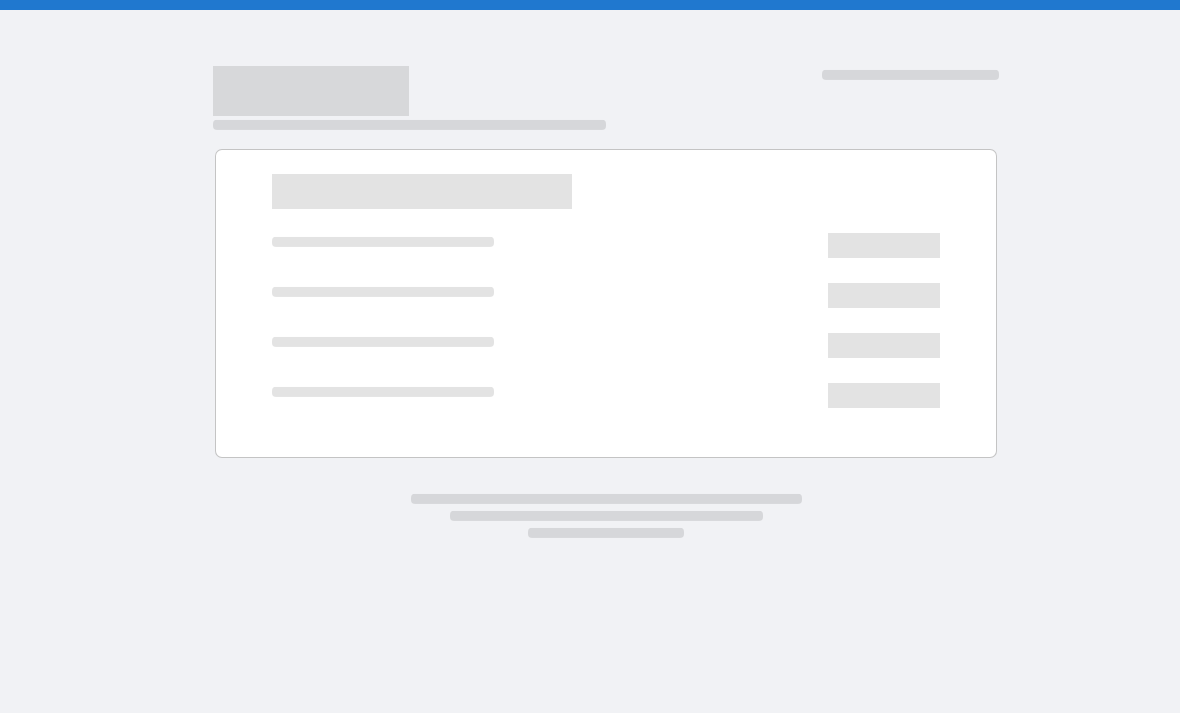 scroll, scrollTop: 0, scrollLeft: 0, axis: both 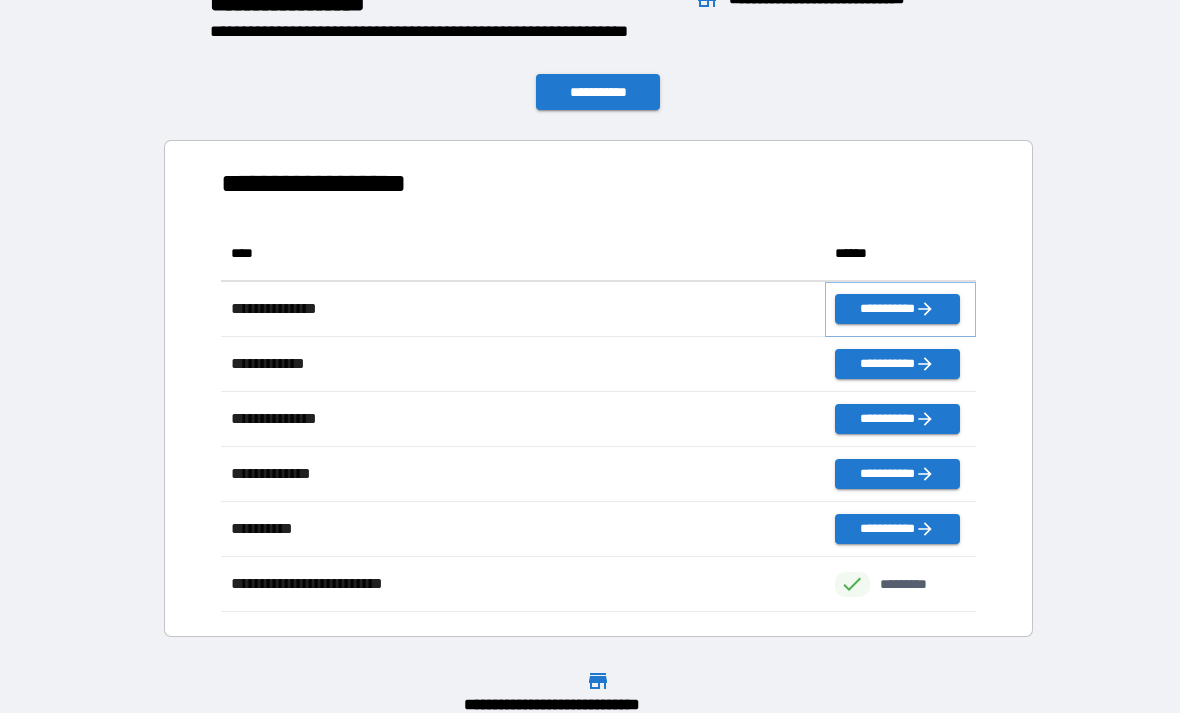 click on "**********" at bounding box center (897, 309) 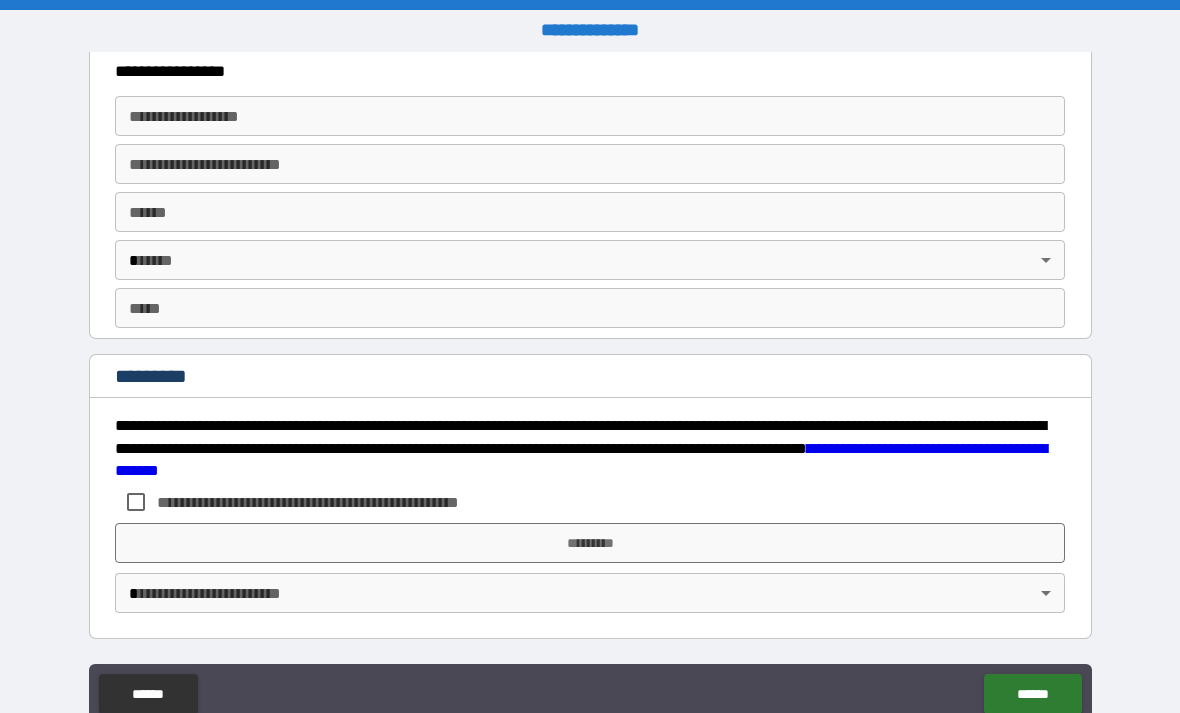 scroll, scrollTop: 3722, scrollLeft: 0, axis: vertical 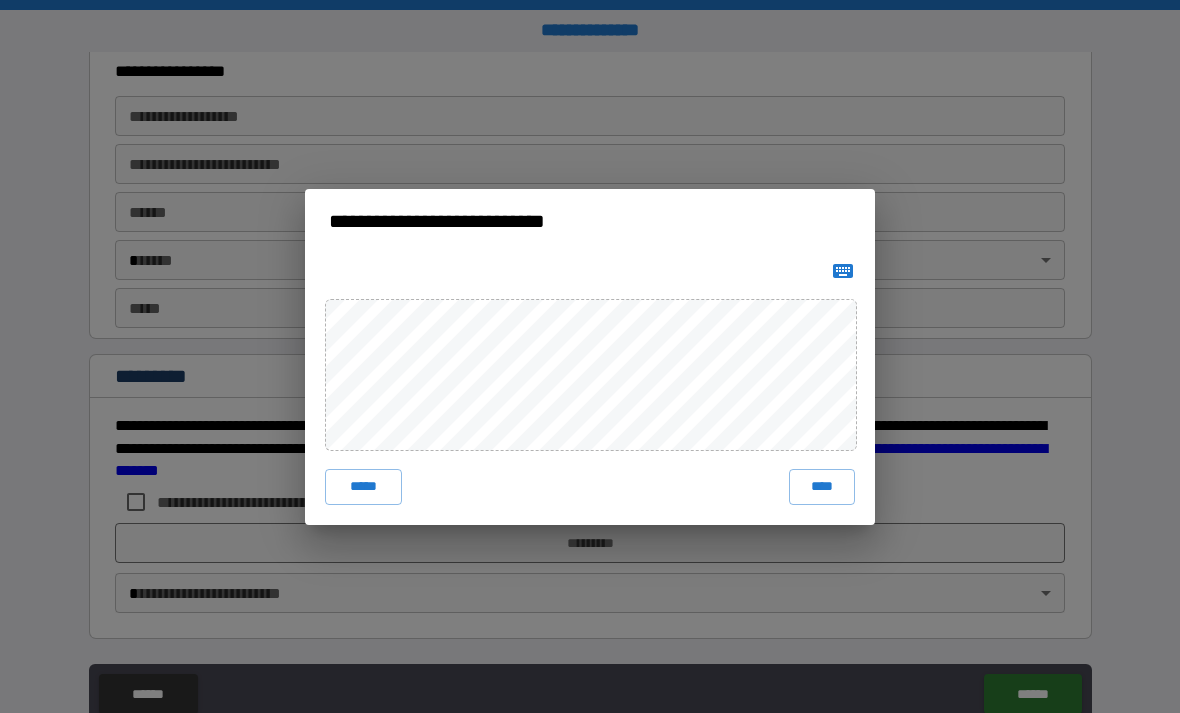 click on "**********" at bounding box center (590, 356) 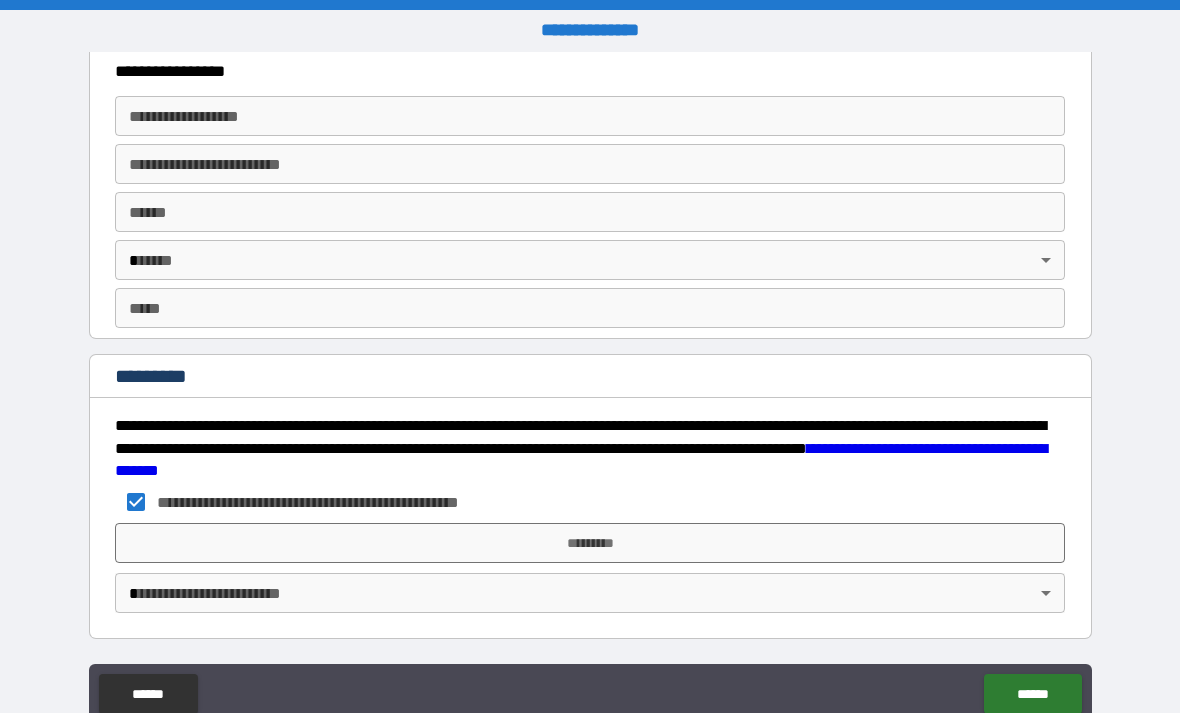 scroll, scrollTop: 3715, scrollLeft: 0, axis: vertical 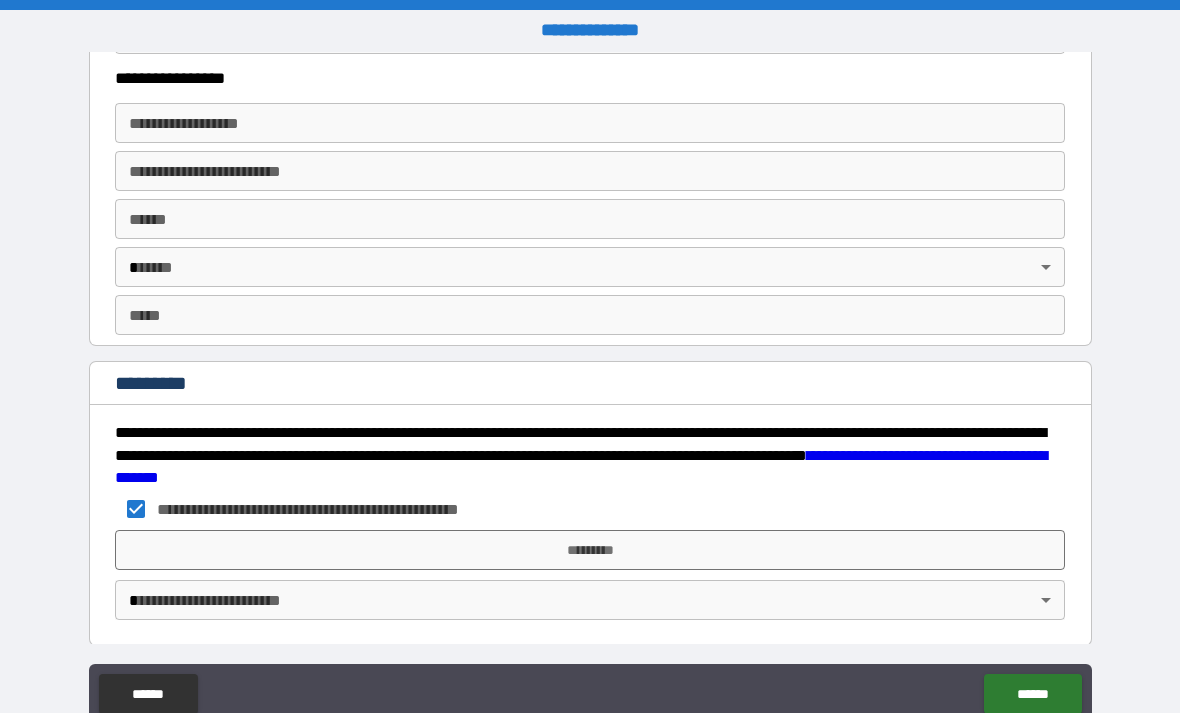 click on "**********" at bounding box center [590, 388] 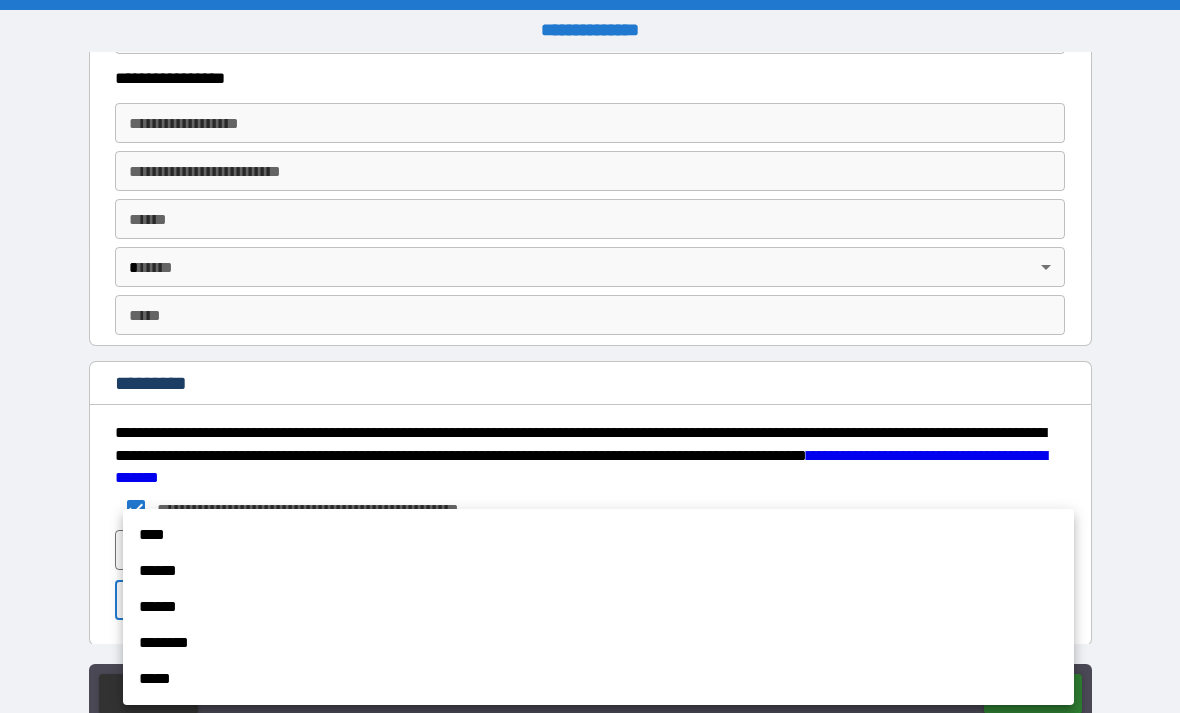 click at bounding box center [590, 356] 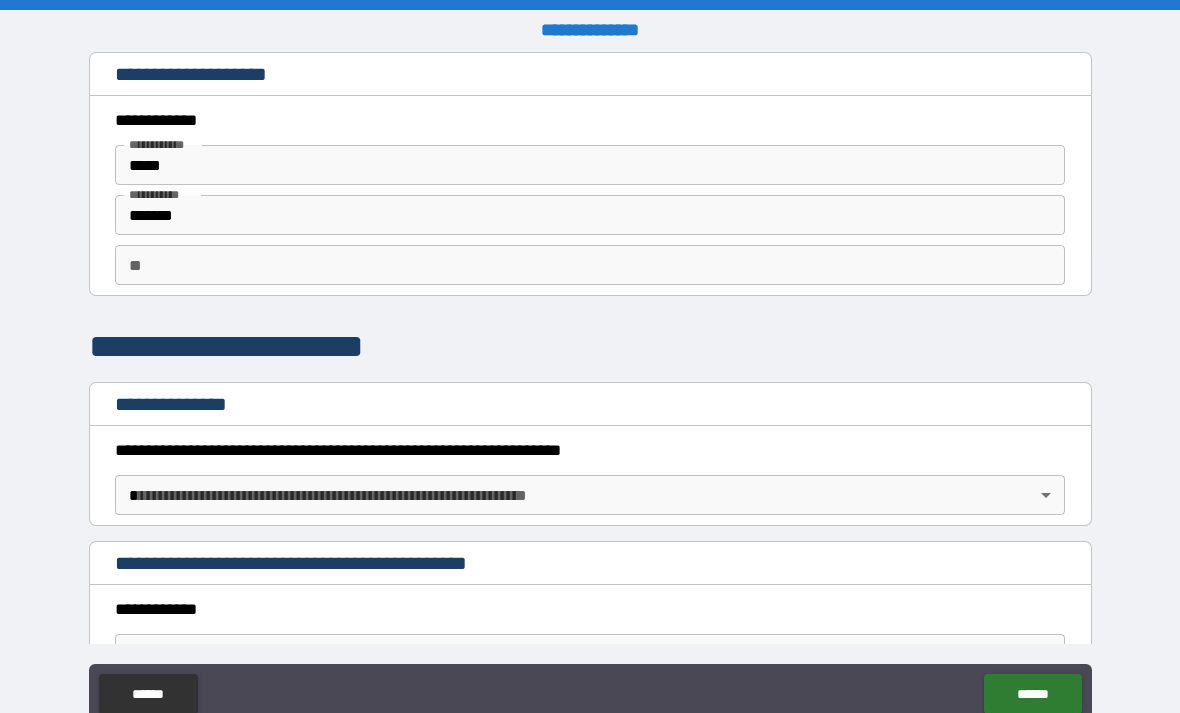 scroll, scrollTop: 0, scrollLeft: 0, axis: both 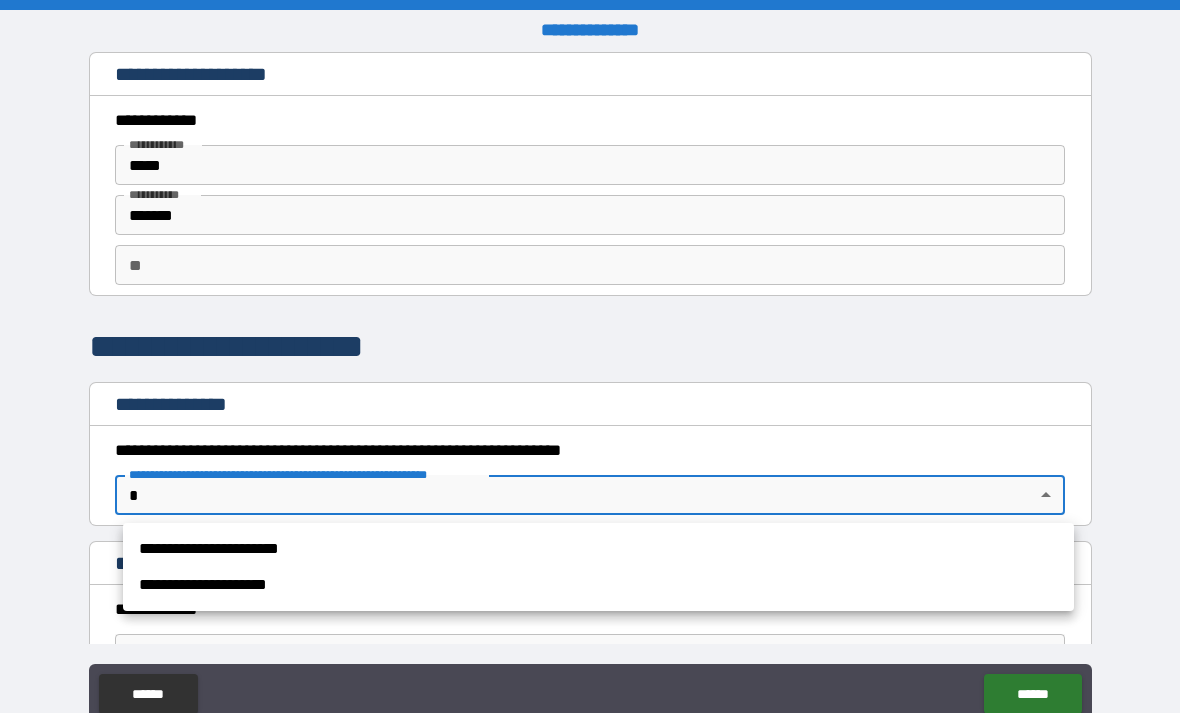 click on "**********" at bounding box center (598, 585) 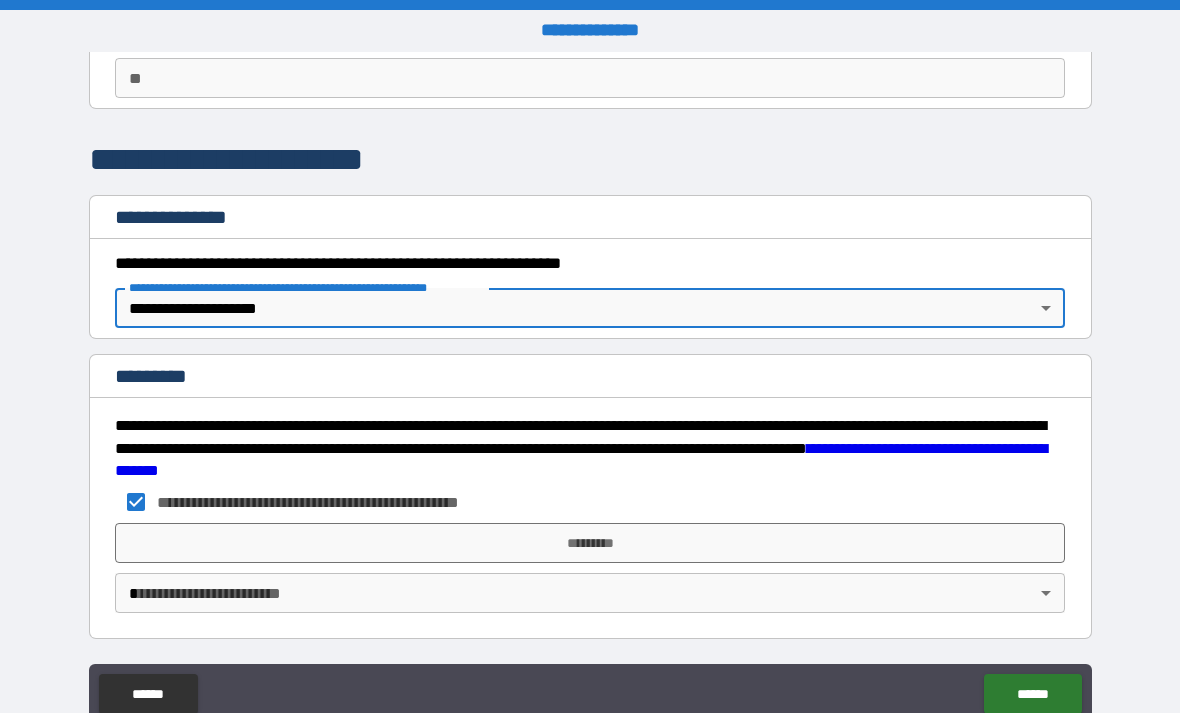 scroll, scrollTop: 187, scrollLeft: 0, axis: vertical 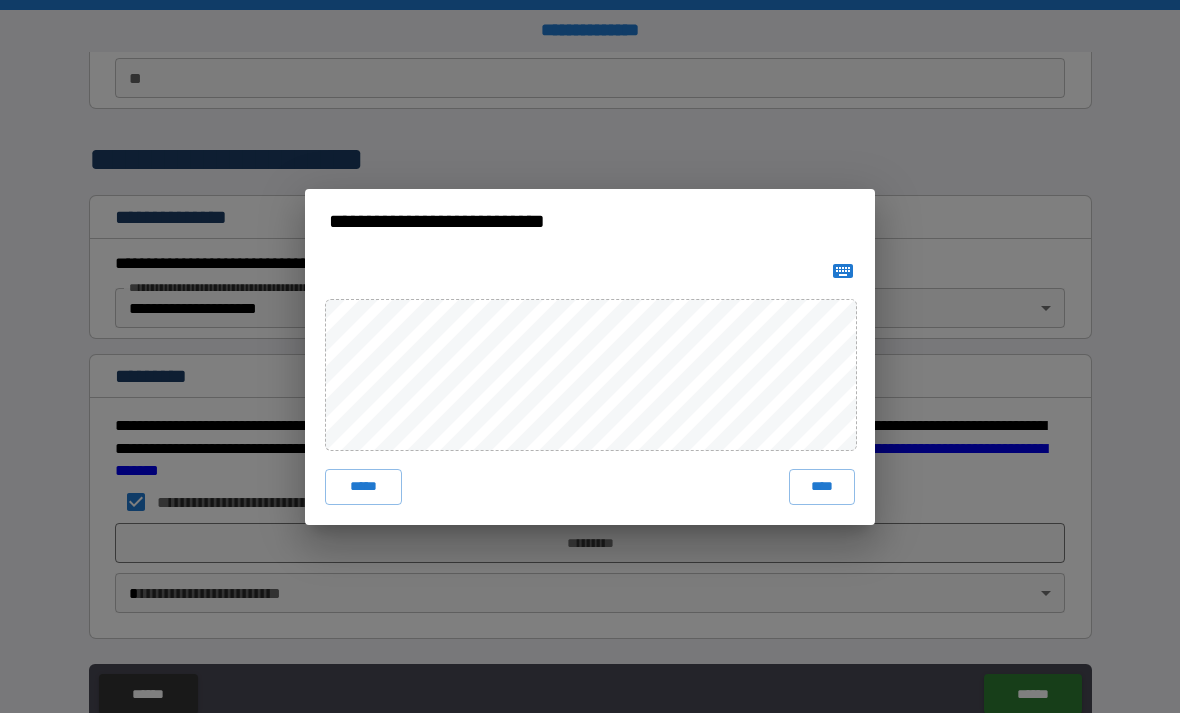 click on "**********" at bounding box center [590, 356] 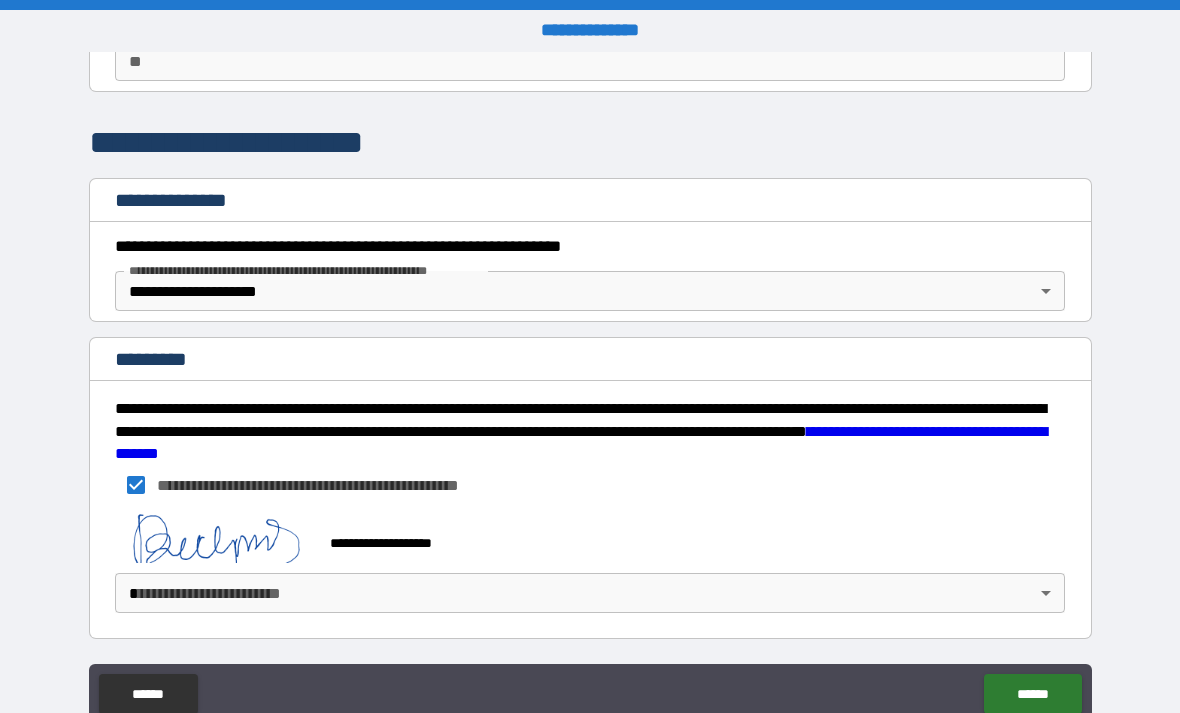 scroll, scrollTop: 204, scrollLeft: 0, axis: vertical 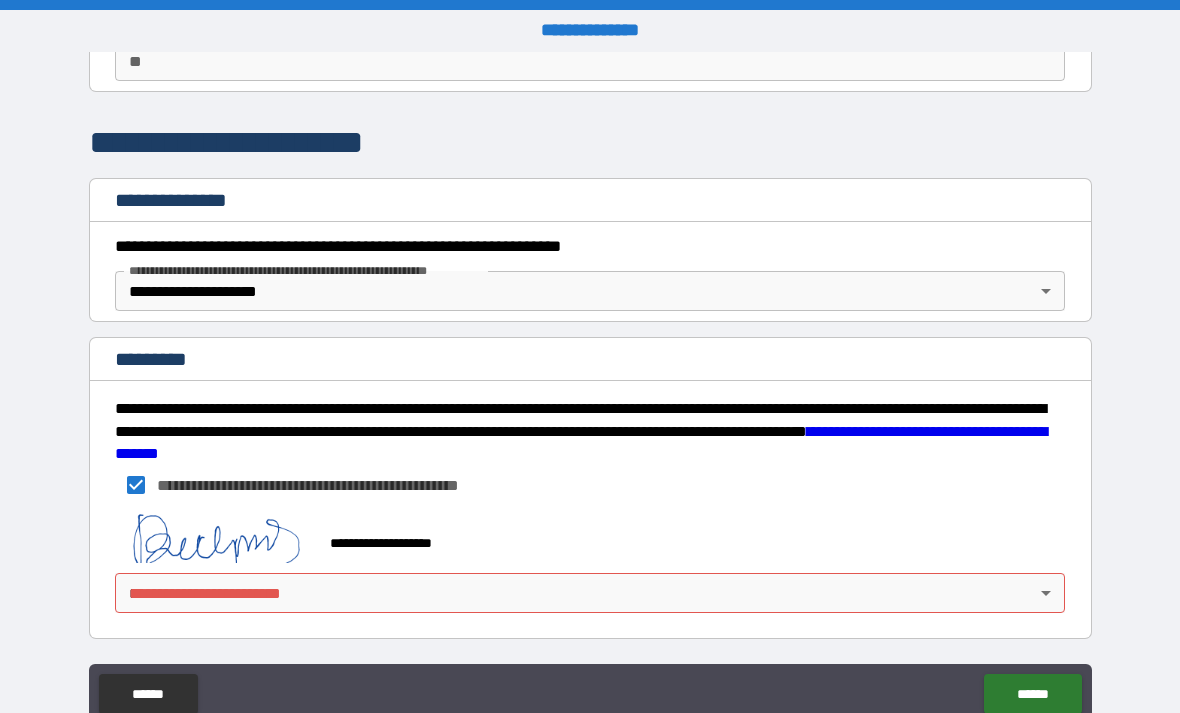 click on "******" at bounding box center [1032, 694] 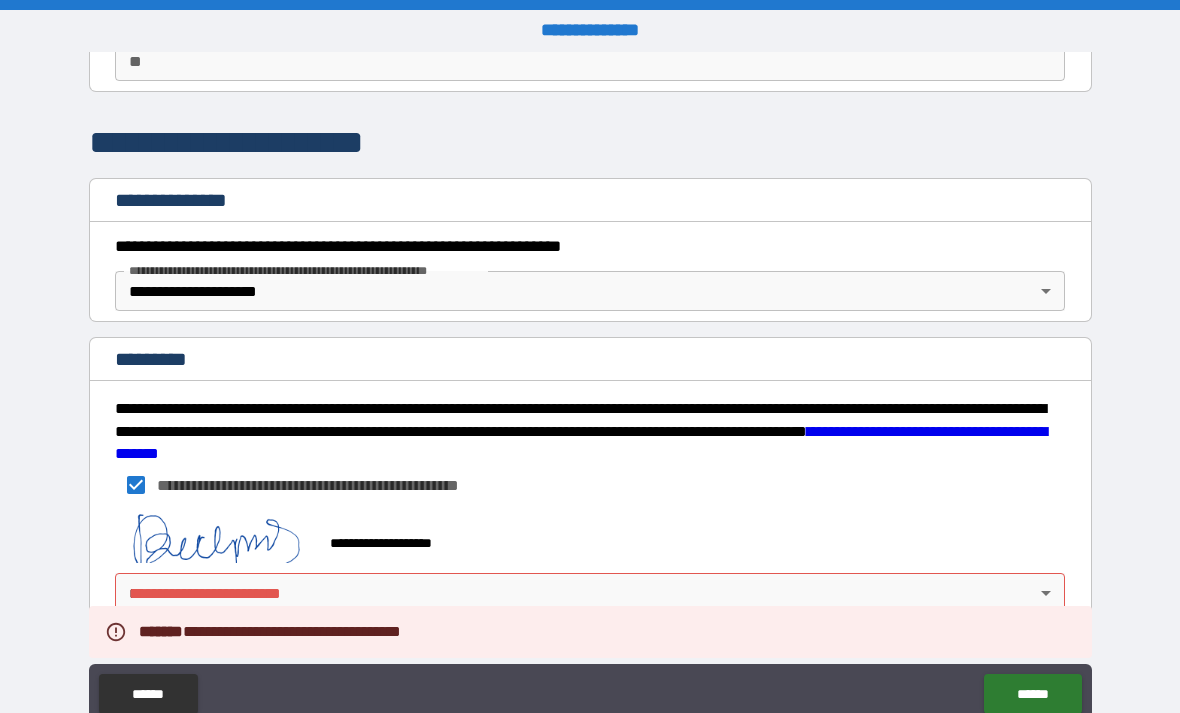scroll, scrollTop: 194, scrollLeft: 0, axis: vertical 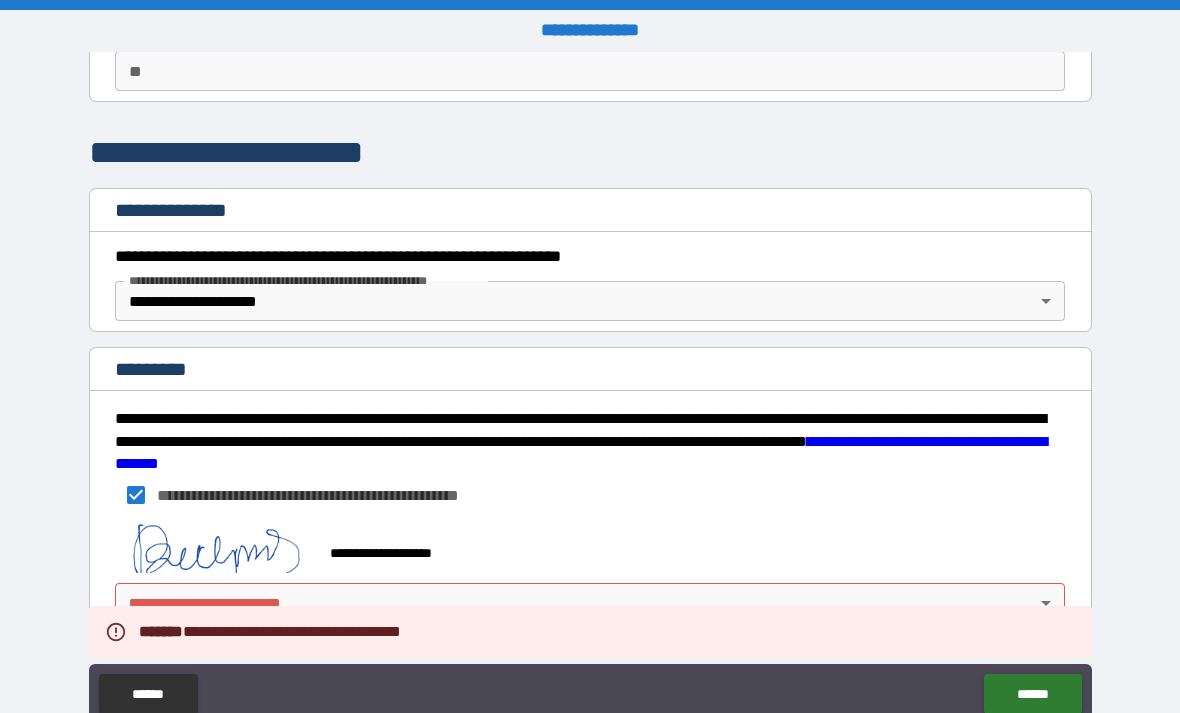 click on "**********" at bounding box center (590, 582) 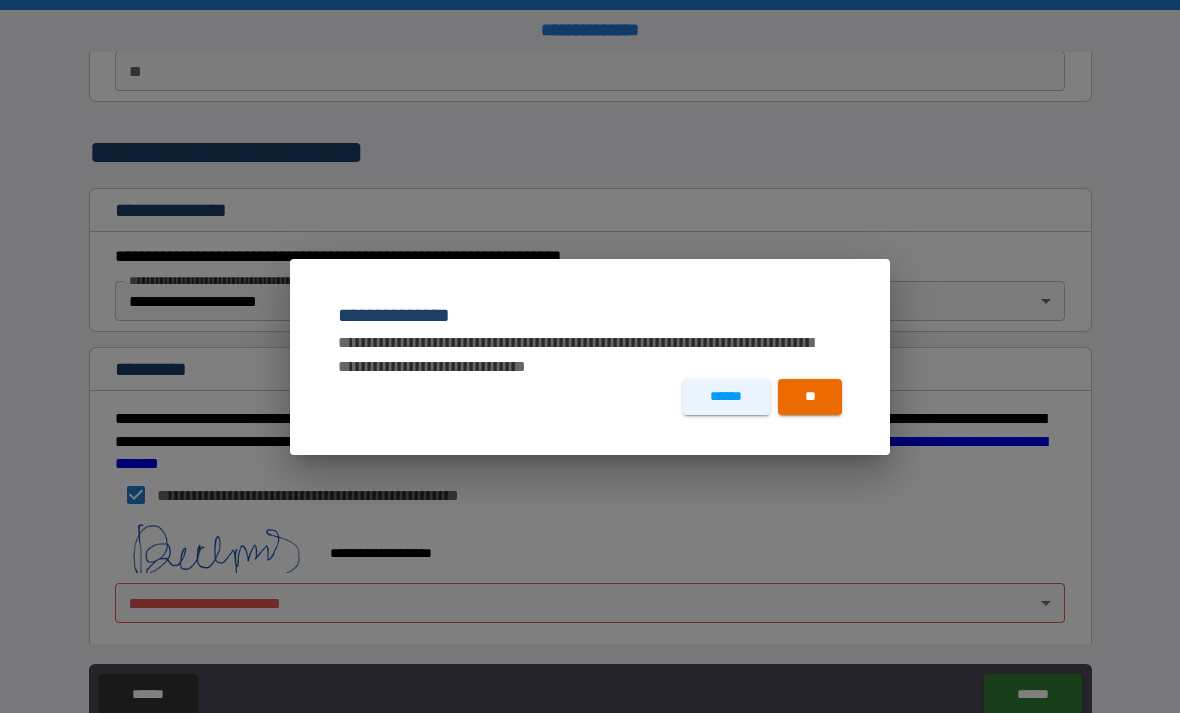 click on "**" at bounding box center [810, 397] 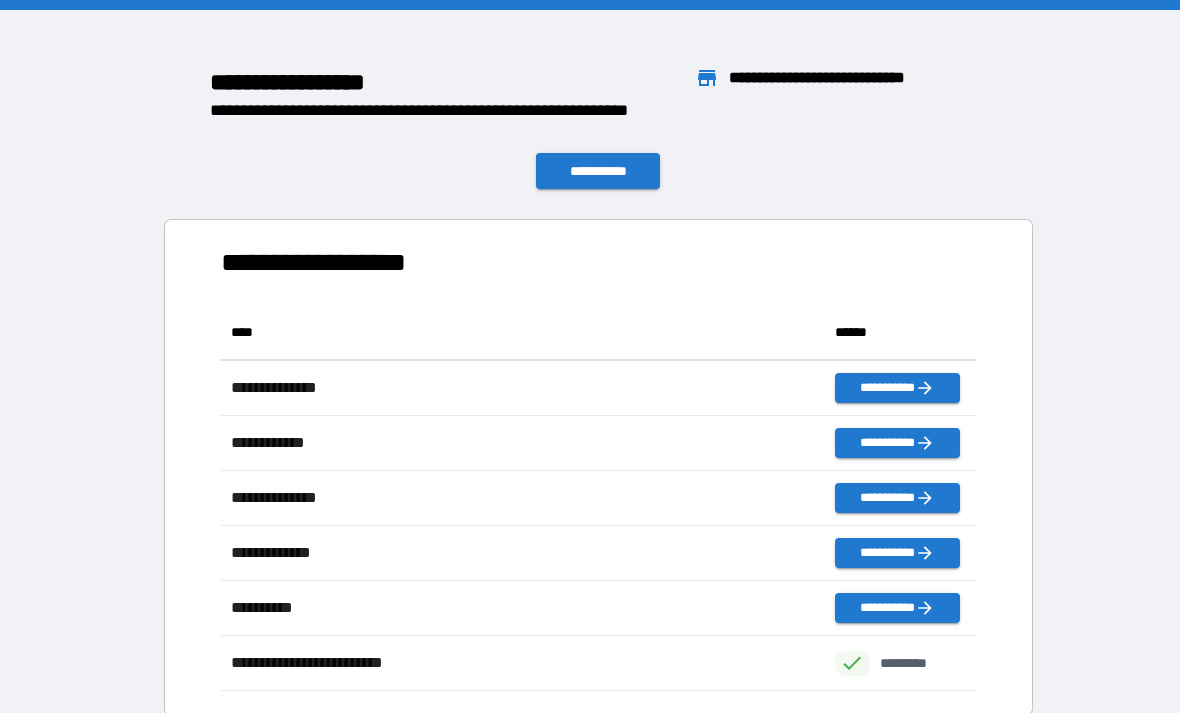 scroll, scrollTop: 1, scrollLeft: 1, axis: both 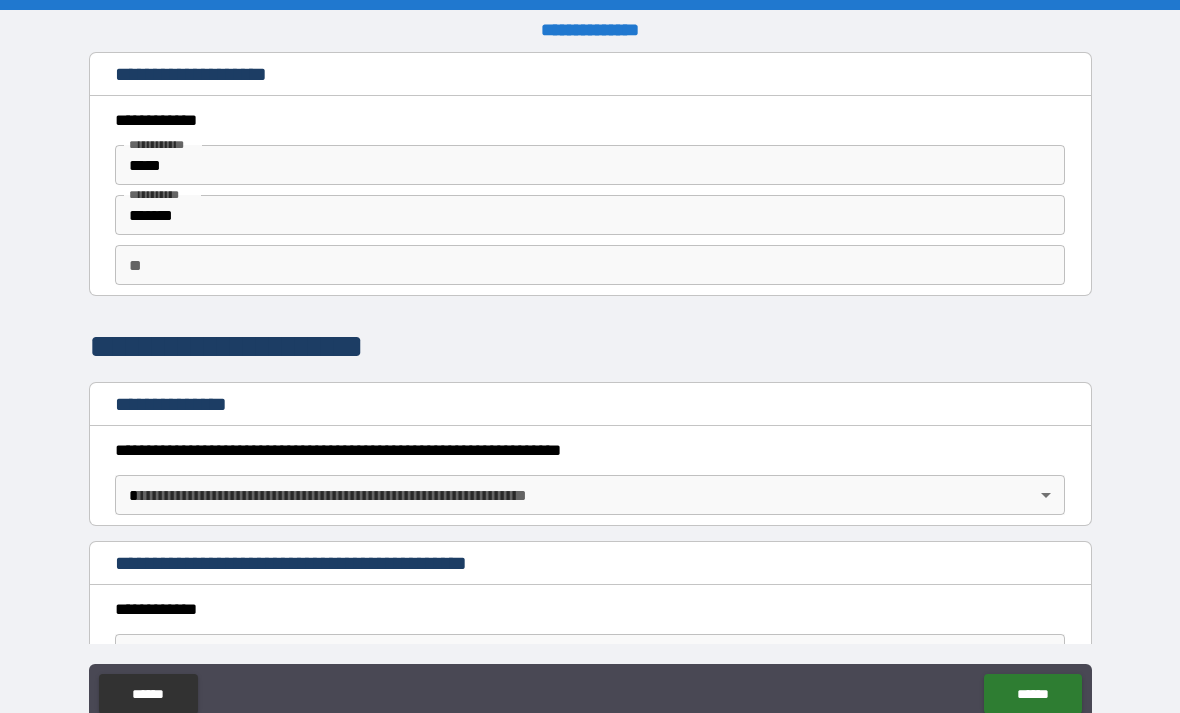 click on "**********" at bounding box center [590, 388] 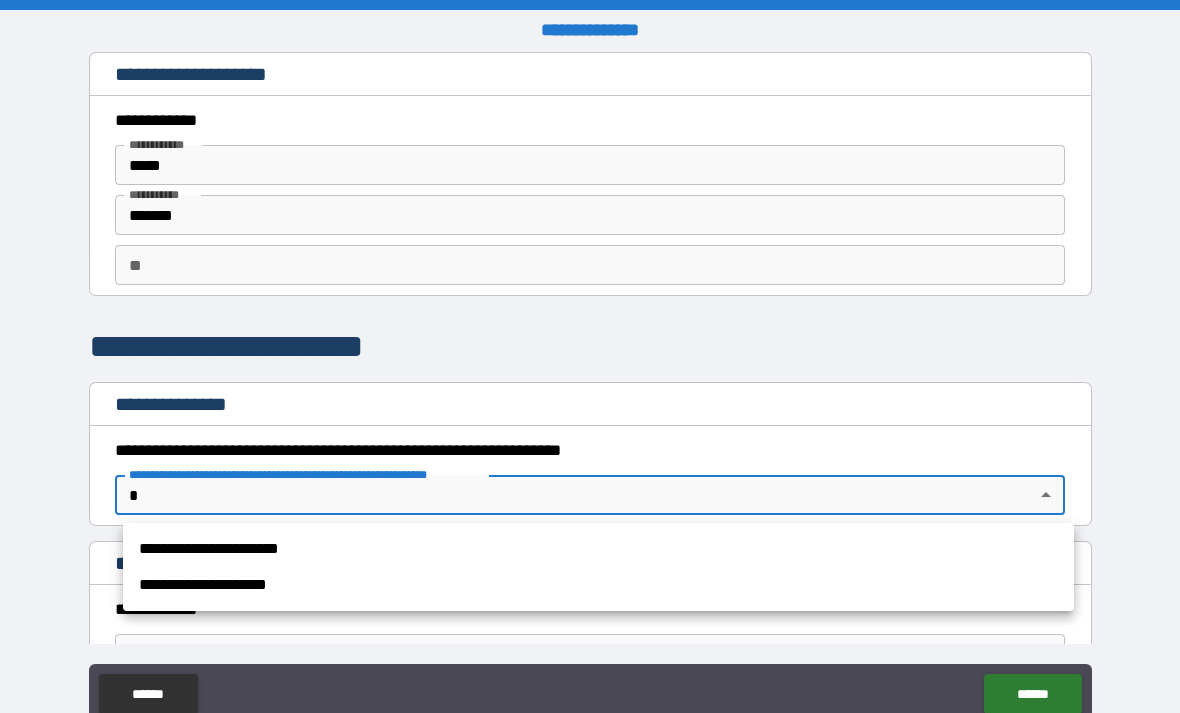 click on "**********" at bounding box center (598, 585) 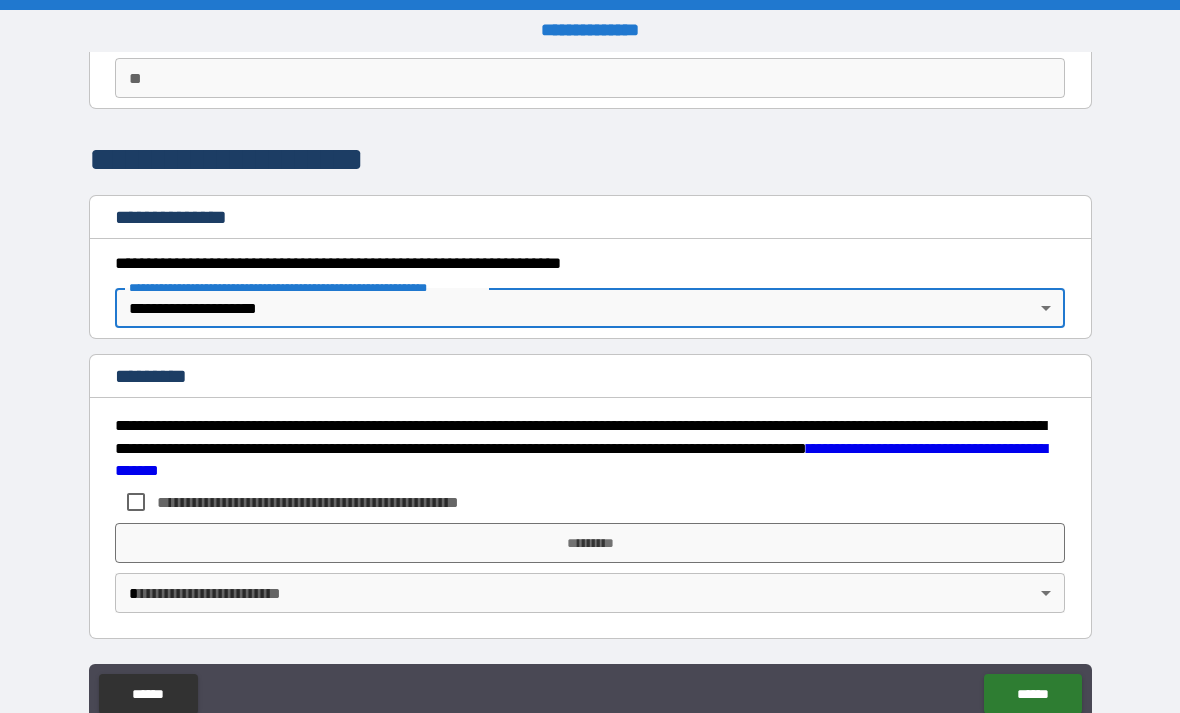 scroll, scrollTop: 187, scrollLeft: 0, axis: vertical 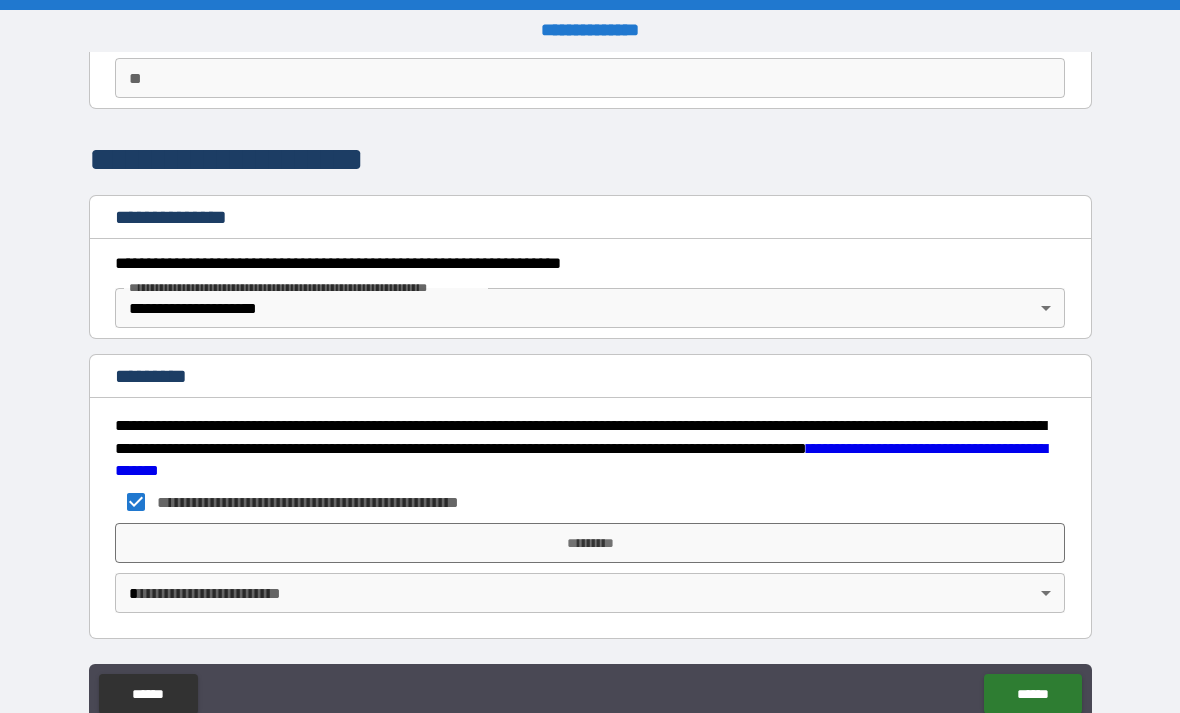 click on "*********" at bounding box center [590, 543] 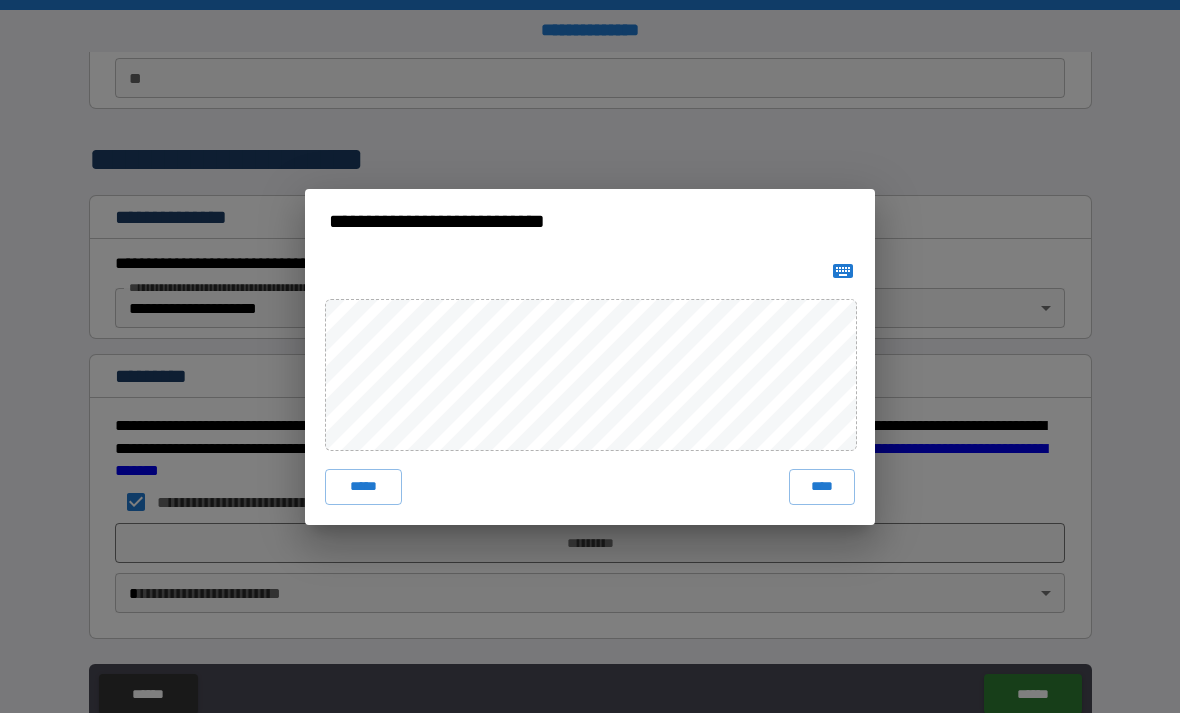 click on "****" at bounding box center (822, 487) 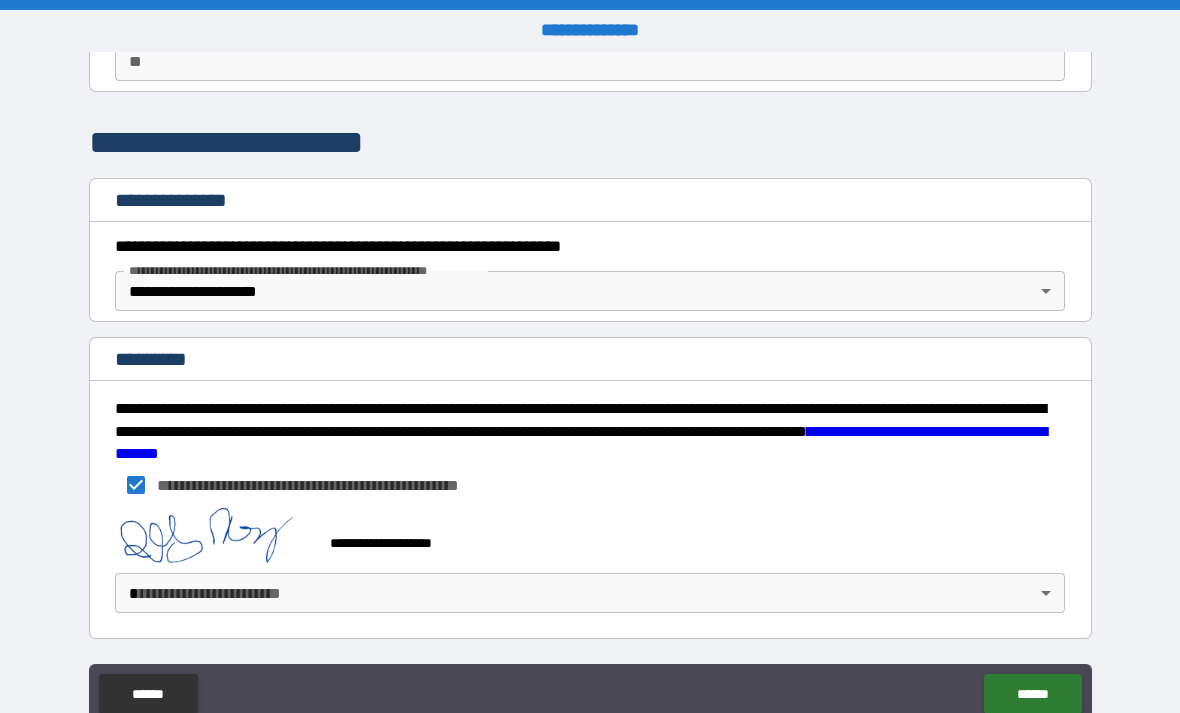 scroll, scrollTop: 204, scrollLeft: 0, axis: vertical 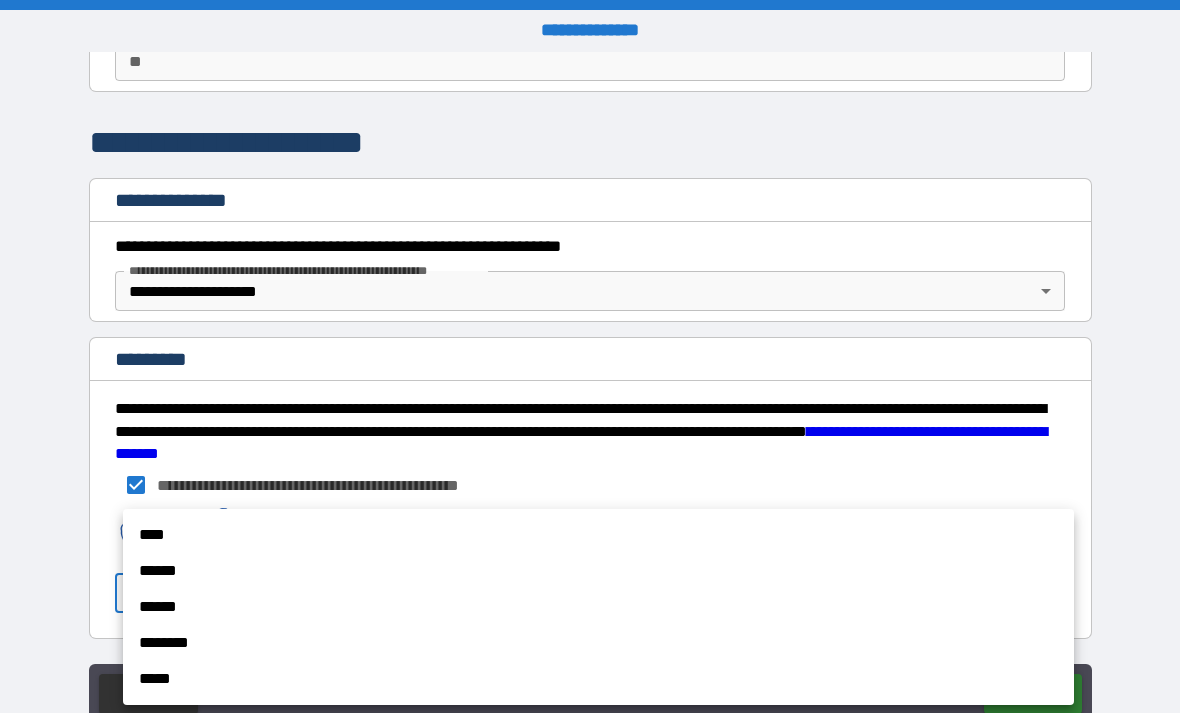 click on "****" at bounding box center (598, 535) 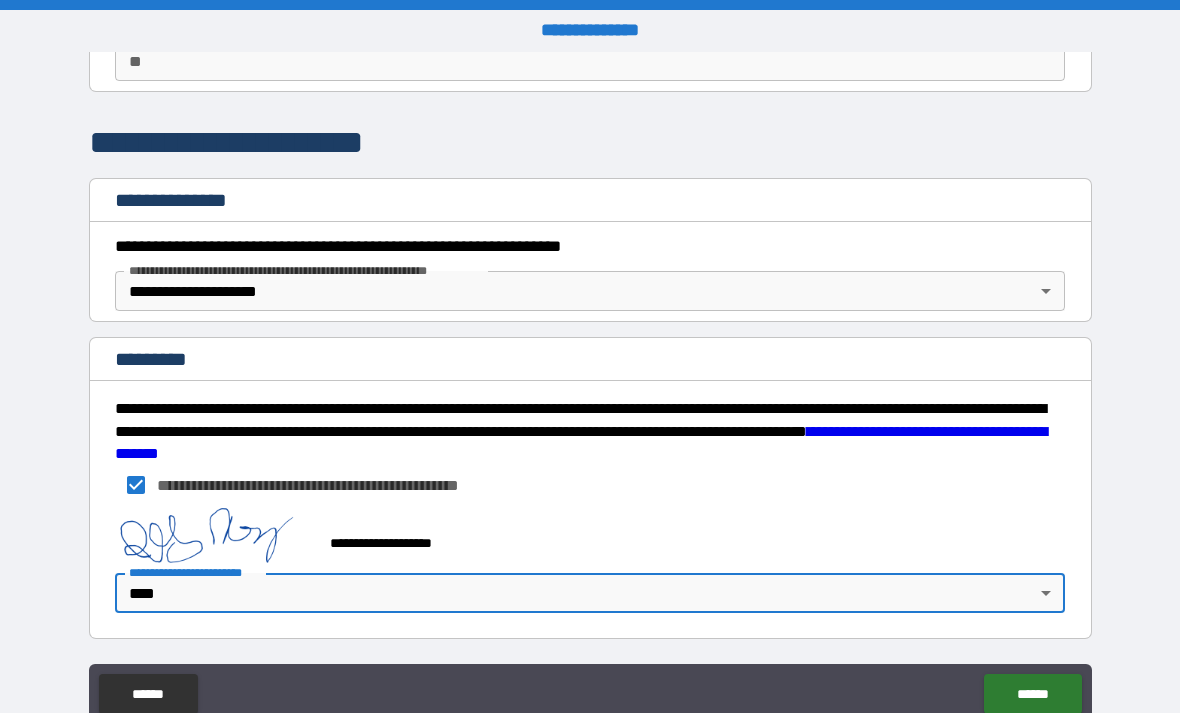 type on "*" 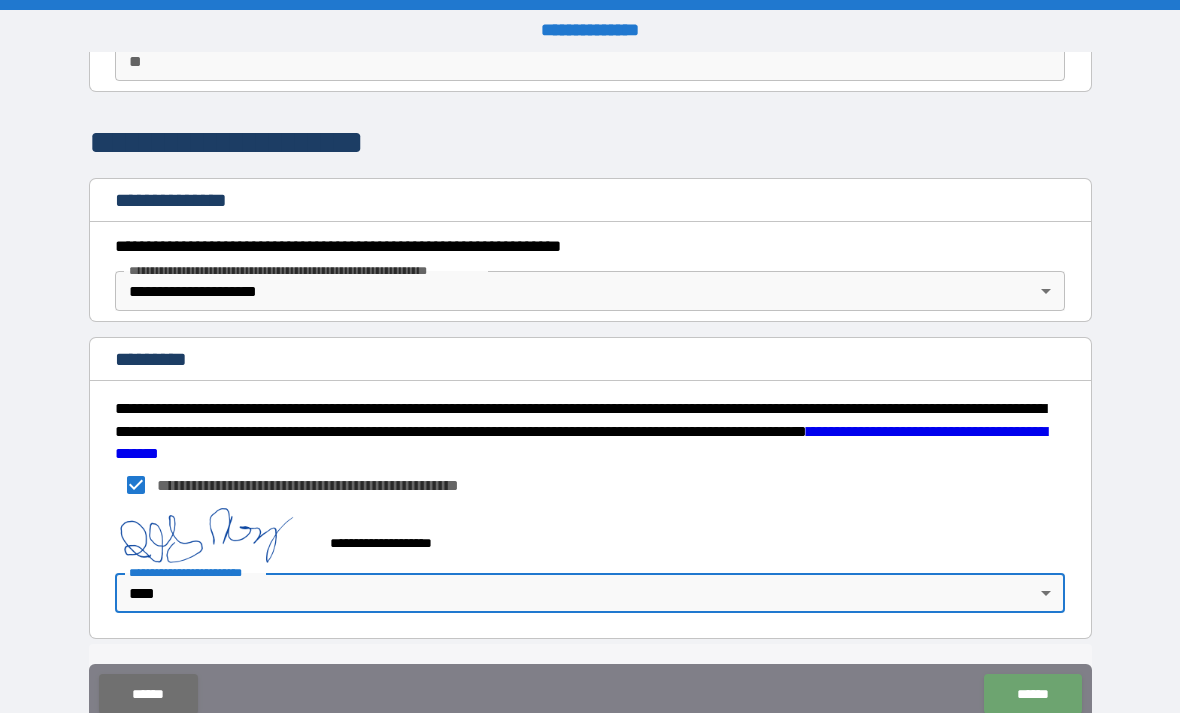 click on "******" at bounding box center [1032, 694] 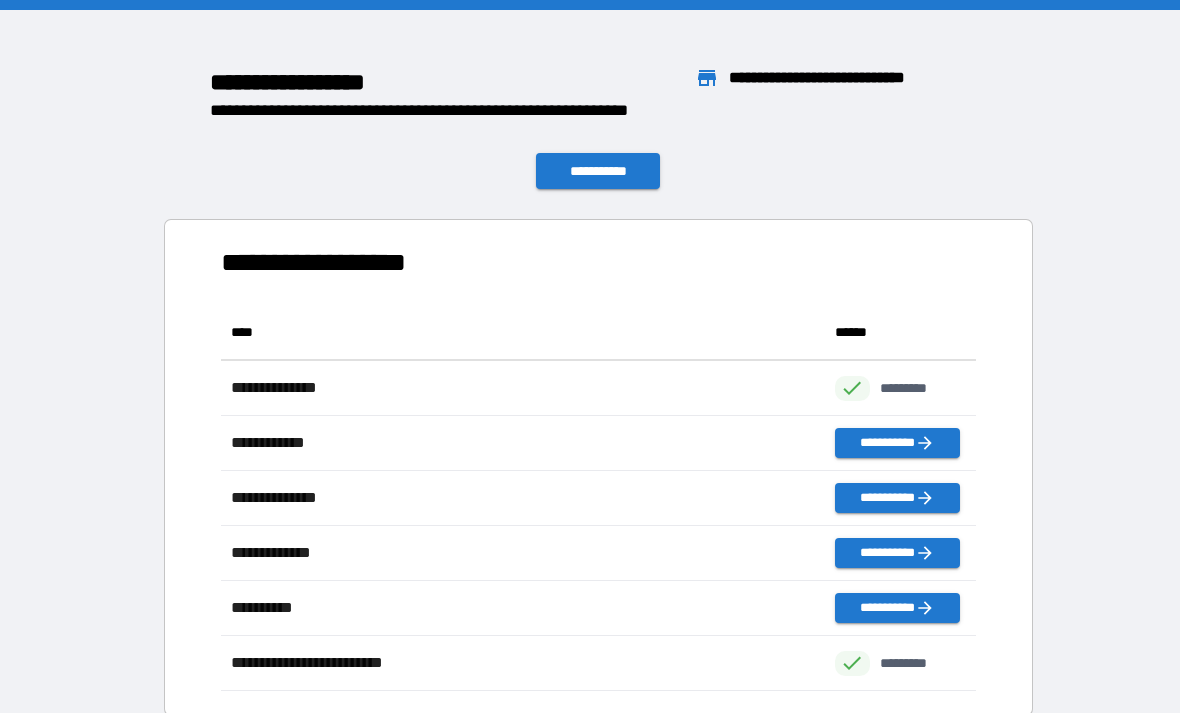 scroll, scrollTop: 1, scrollLeft: 1, axis: both 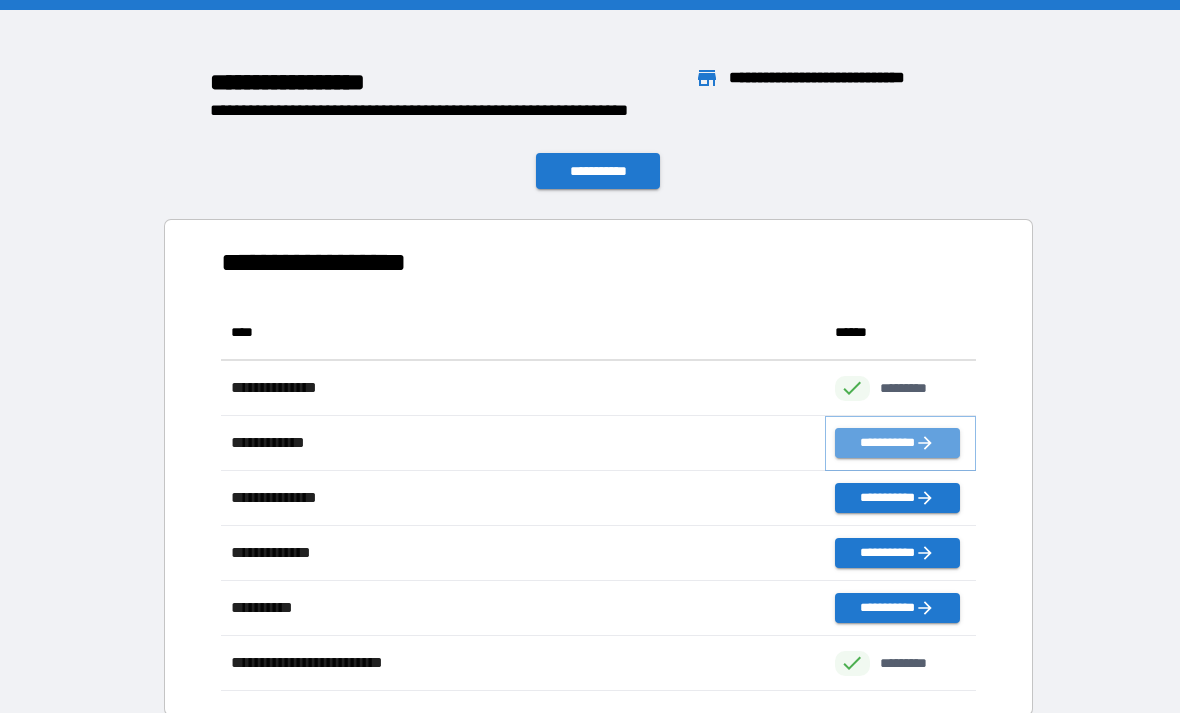 click on "**********" at bounding box center [897, 443] 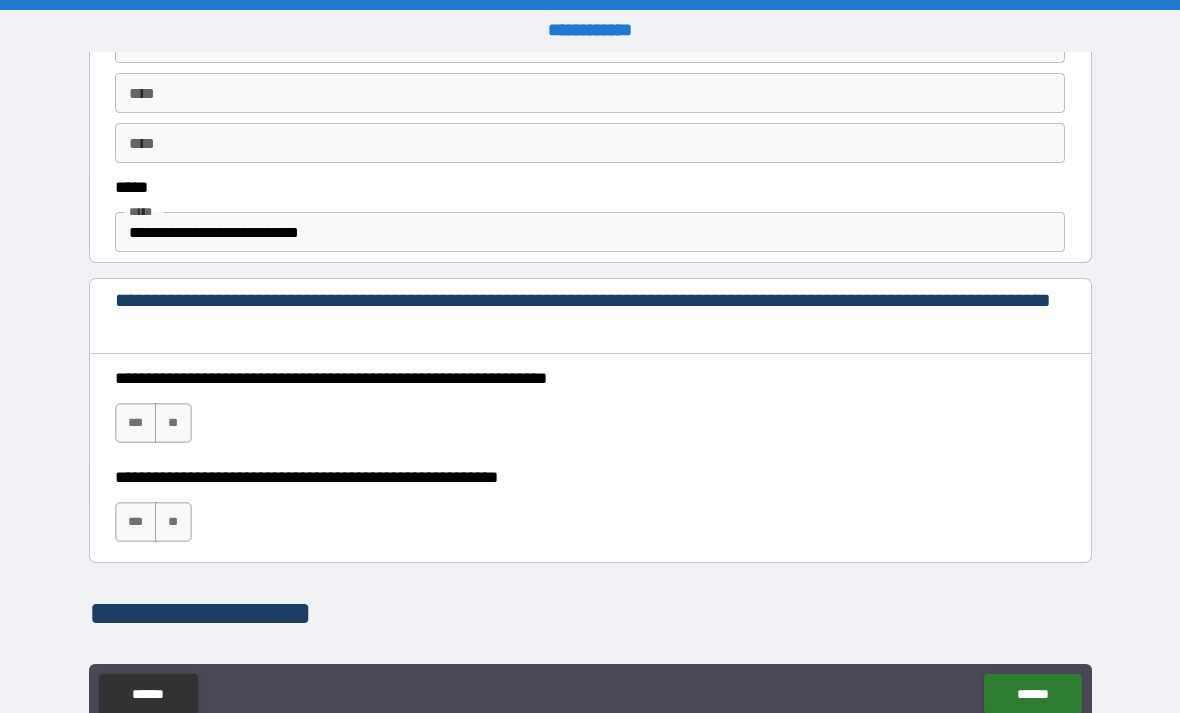 scroll, scrollTop: 1150, scrollLeft: 0, axis: vertical 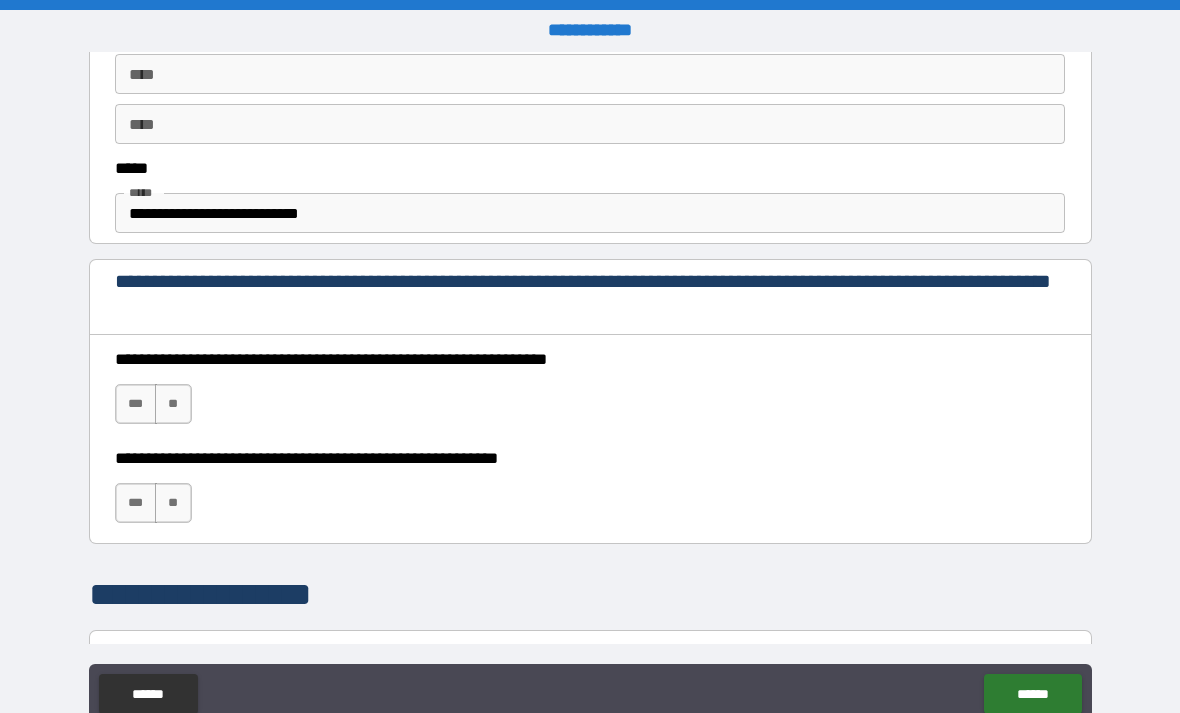 click on "***" at bounding box center [136, 404] 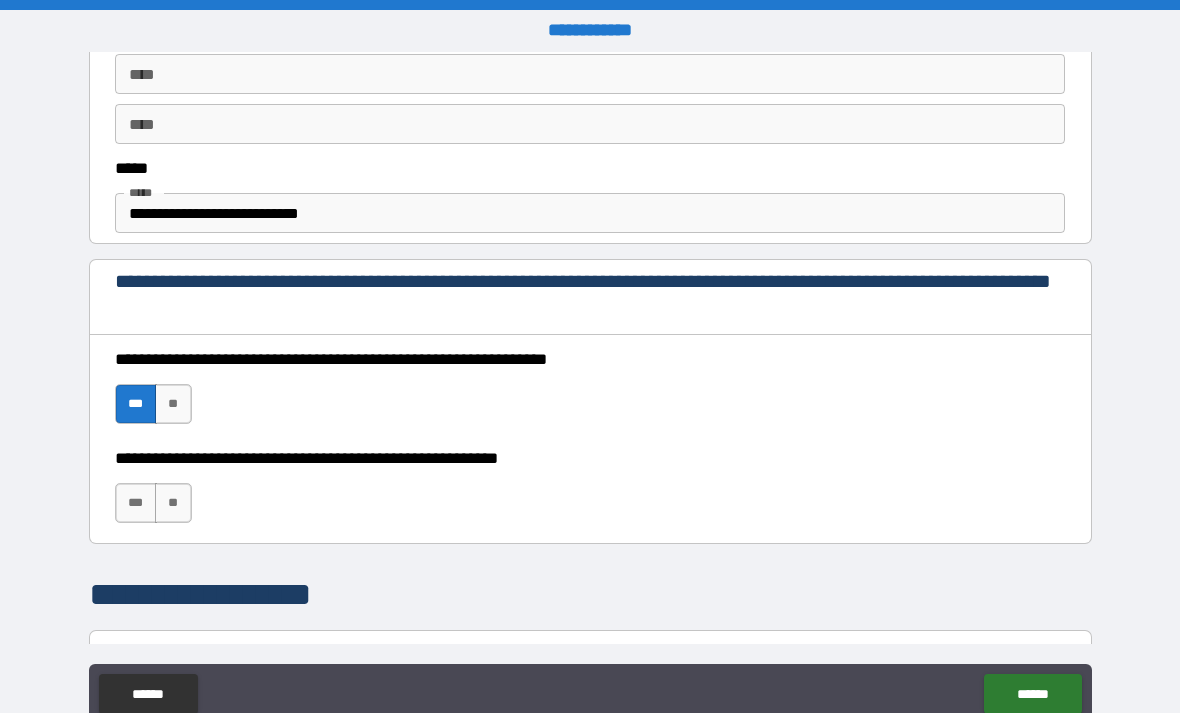 click on "***" at bounding box center (136, 503) 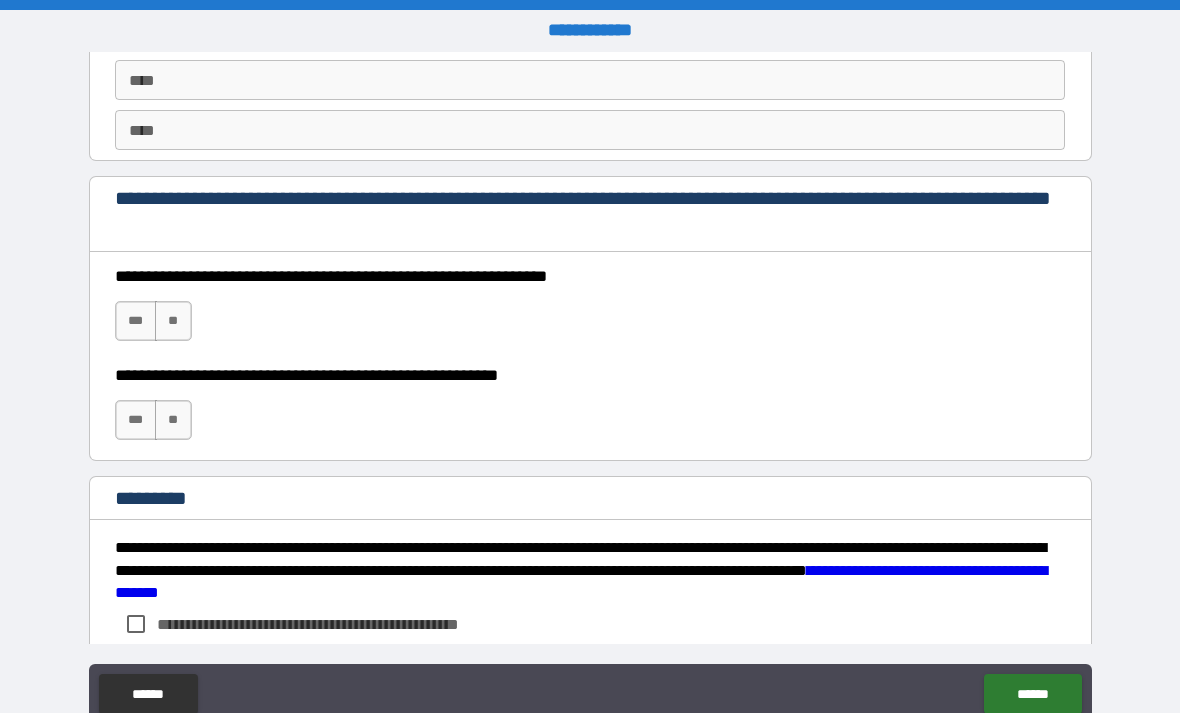 scroll, scrollTop: 2790, scrollLeft: 0, axis: vertical 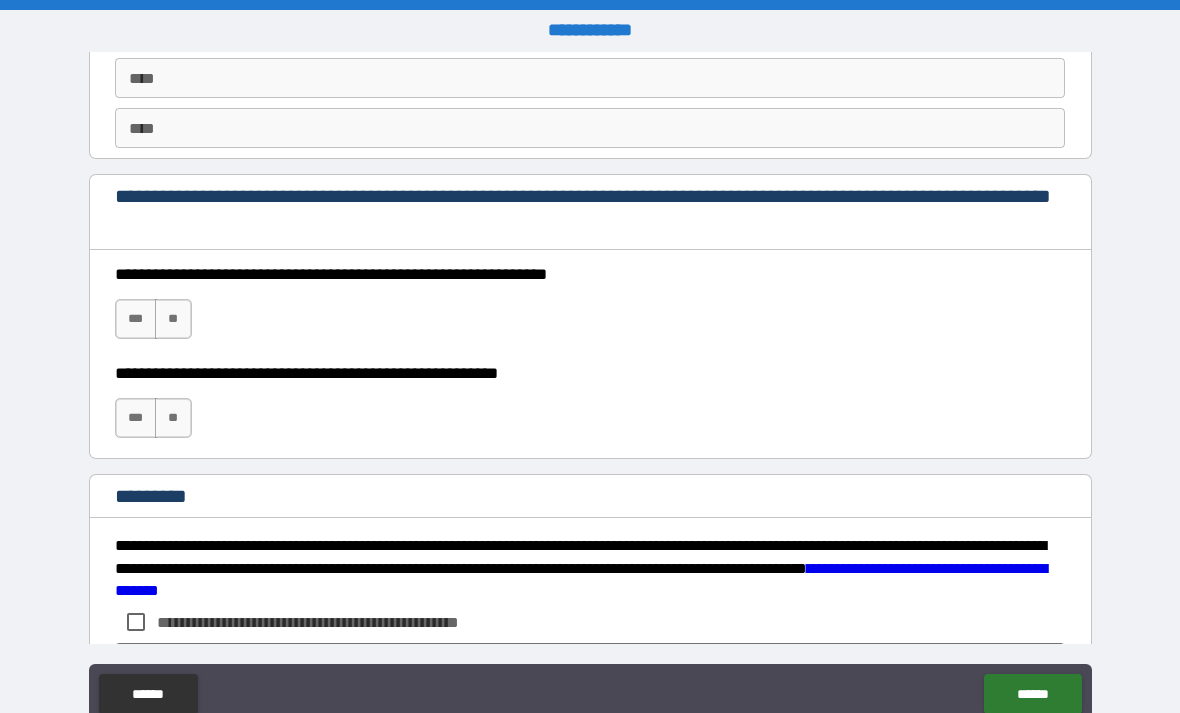 click on "***" at bounding box center [136, 319] 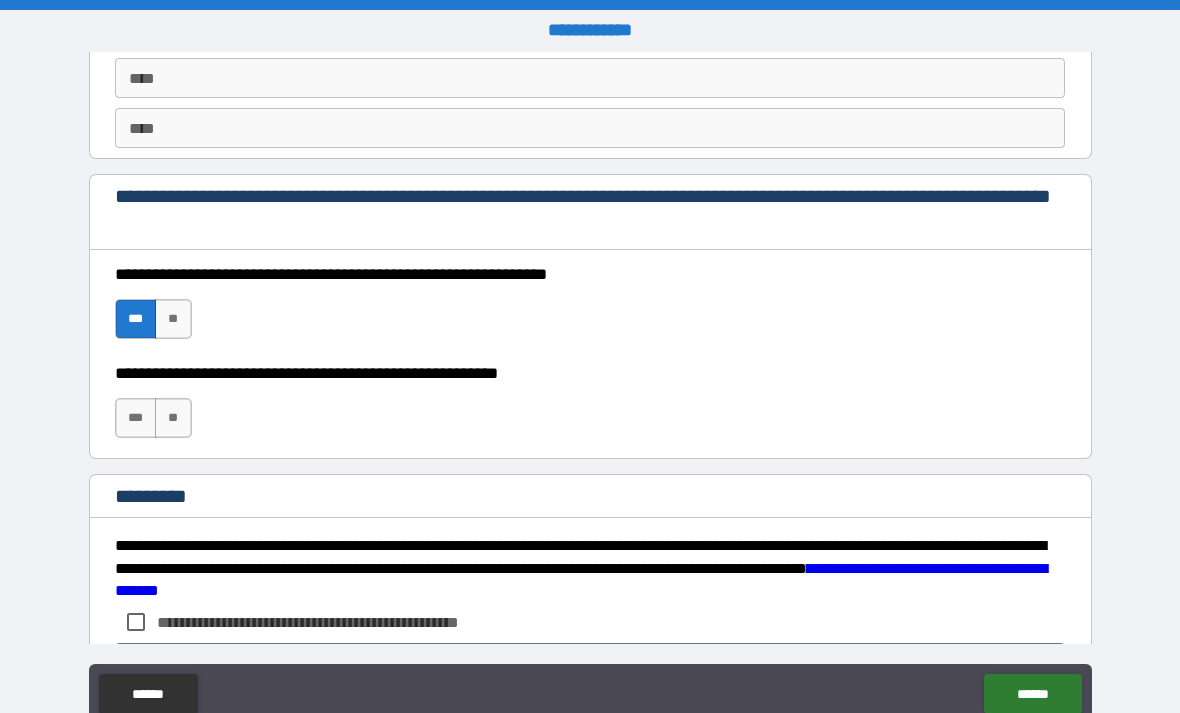 click on "***" at bounding box center (136, 418) 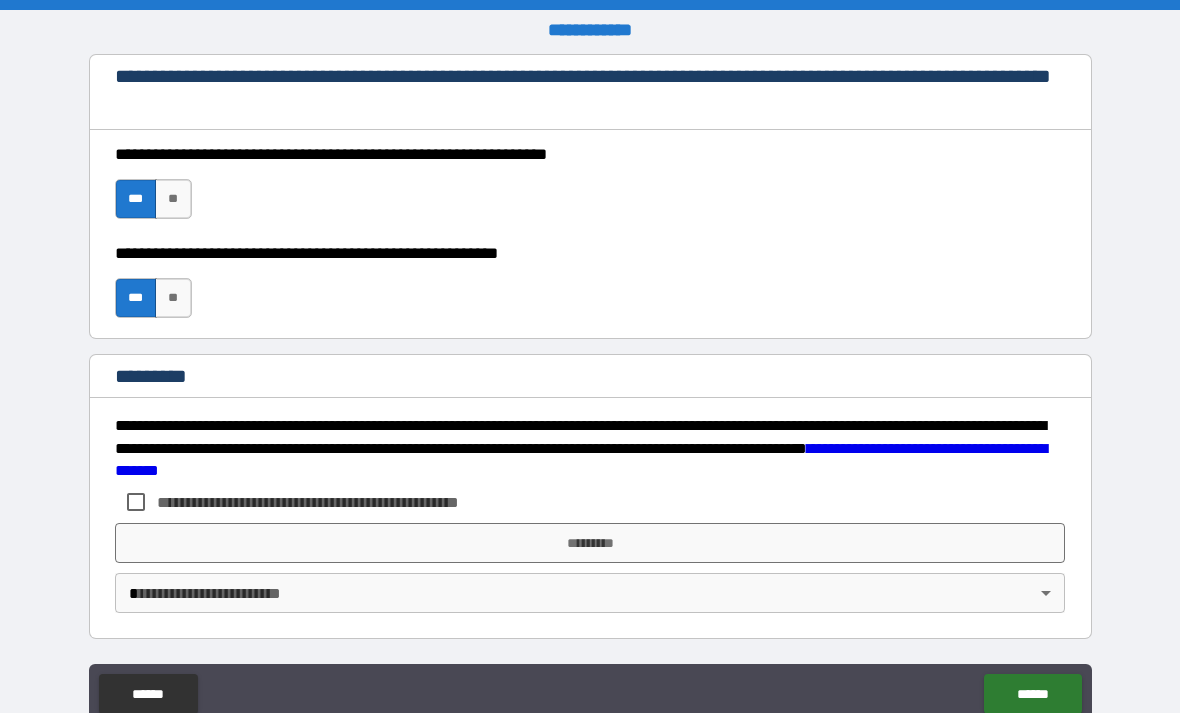 scroll, scrollTop: 2910, scrollLeft: 0, axis: vertical 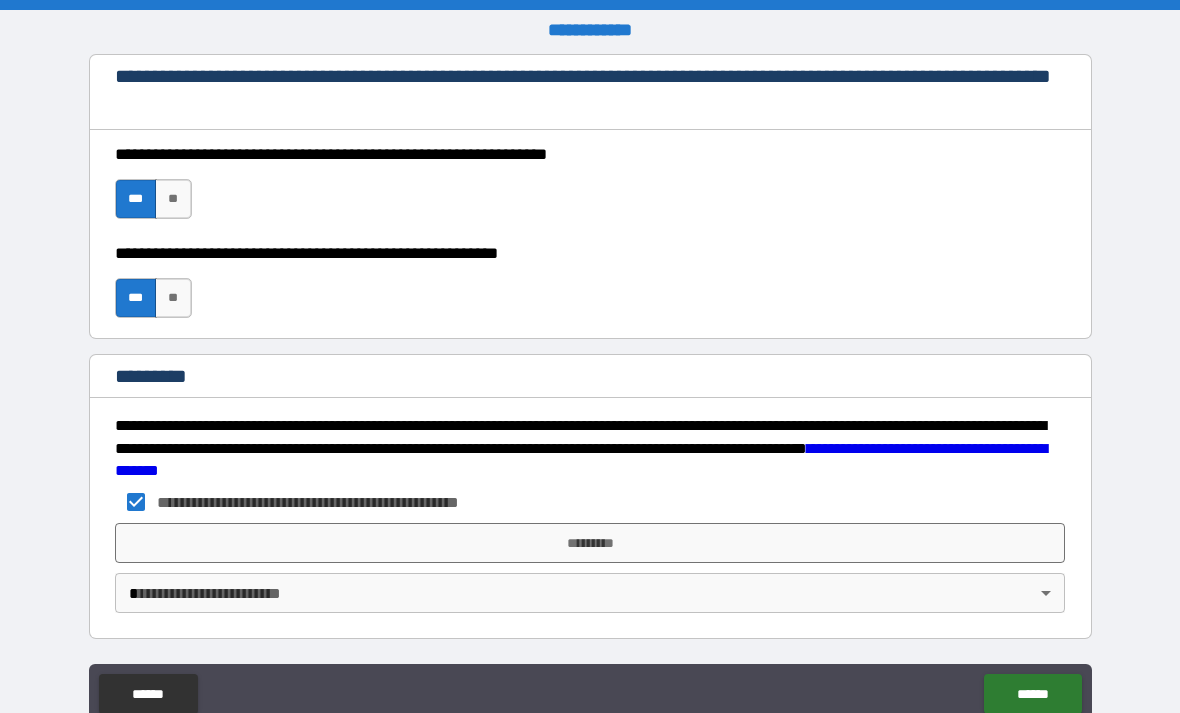 click on "*********" at bounding box center [590, 543] 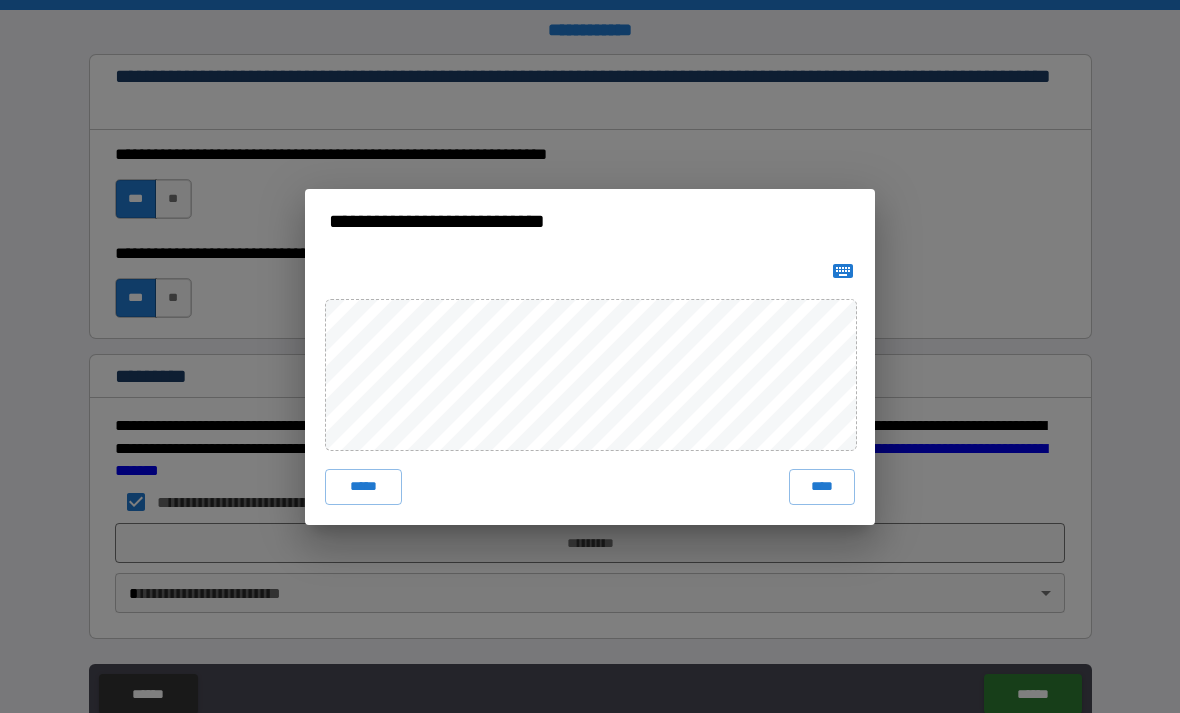 click on "****" at bounding box center [822, 487] 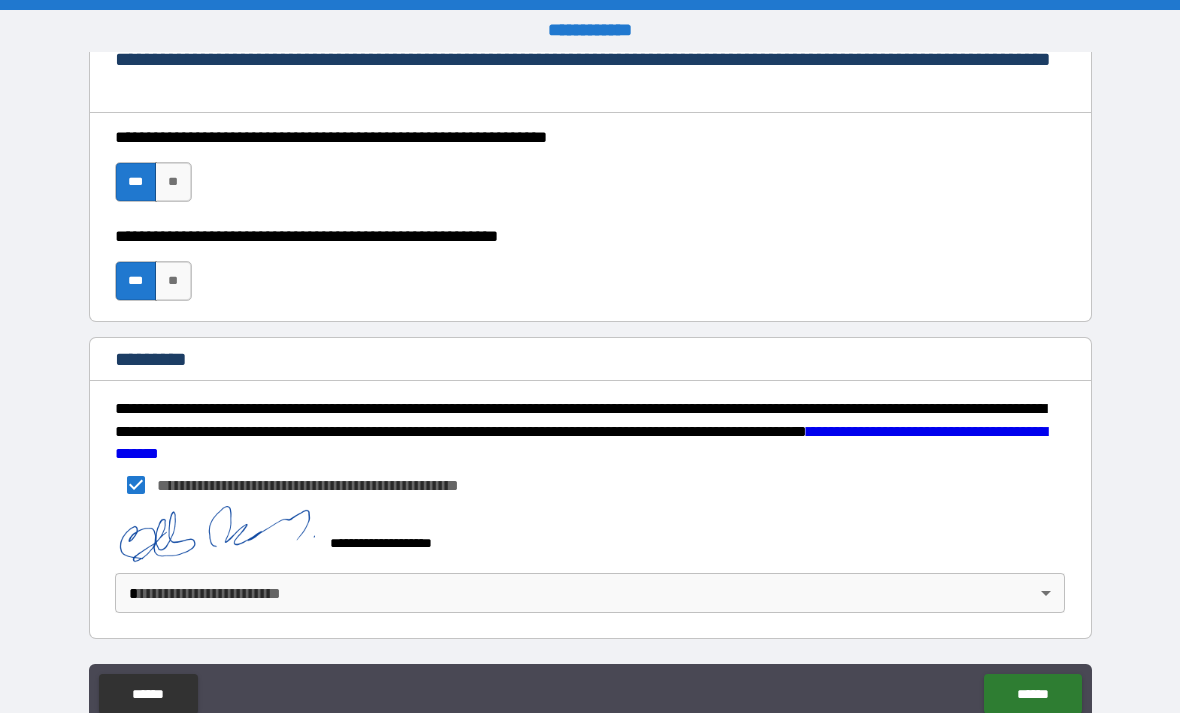 scroll, scrollTop: 2927, scrollLeft: 0, axis: vertical 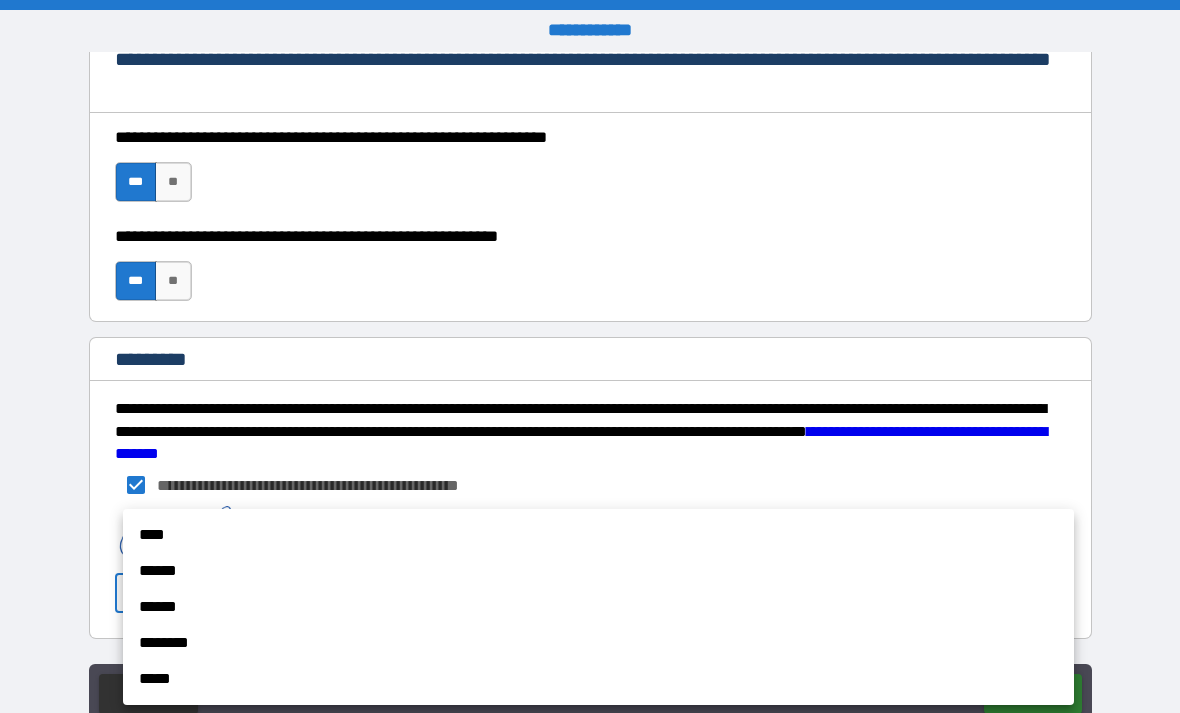 click on "****" at bounding box center (598, 535) 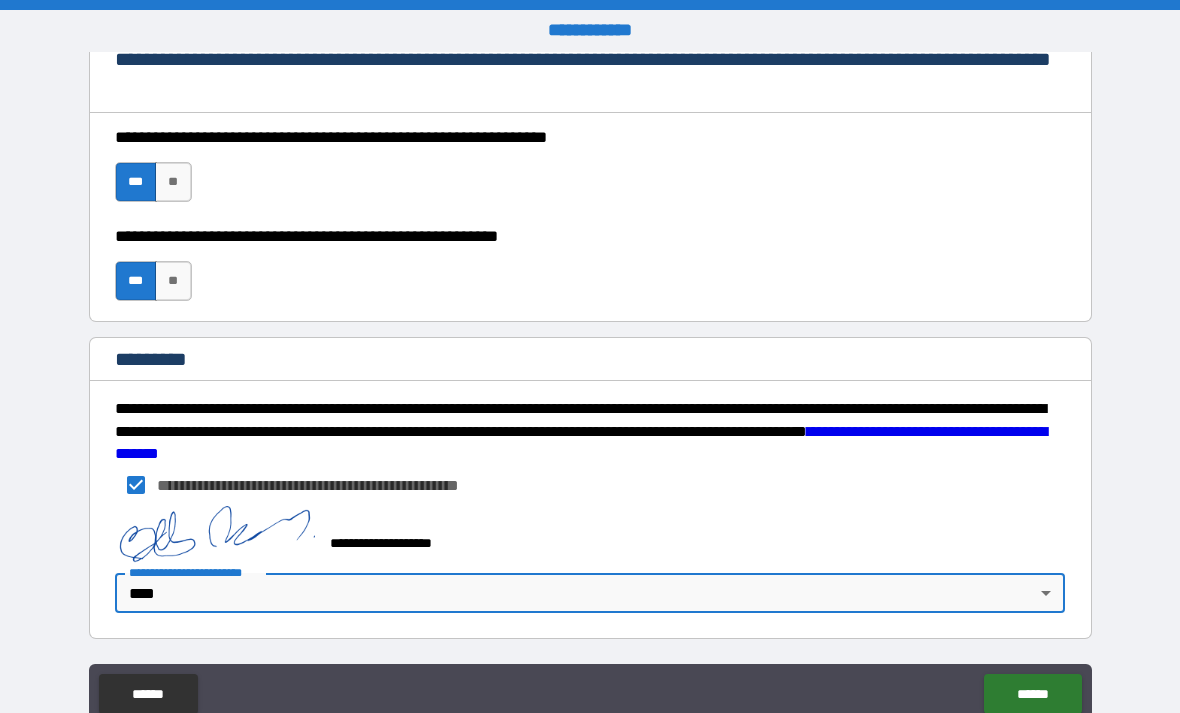 click on "******" at bounding box center (1032, 694) 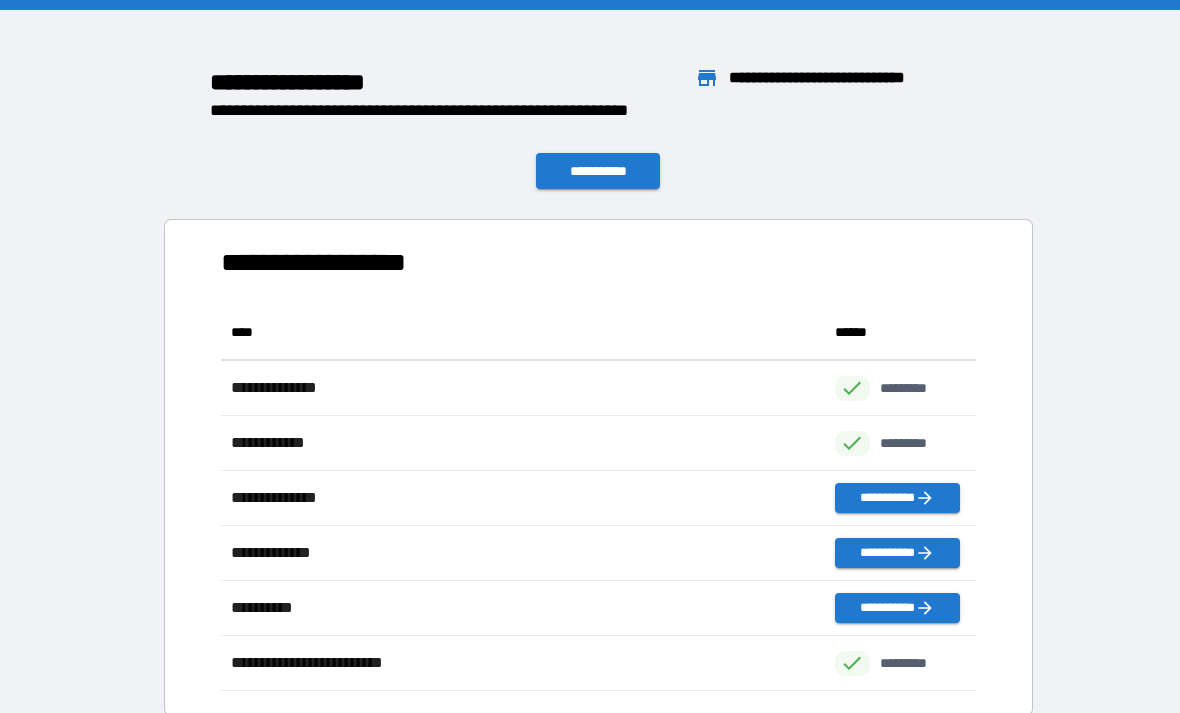 scroll, scrollTop: 1, scrollLeft: 1, axis: both 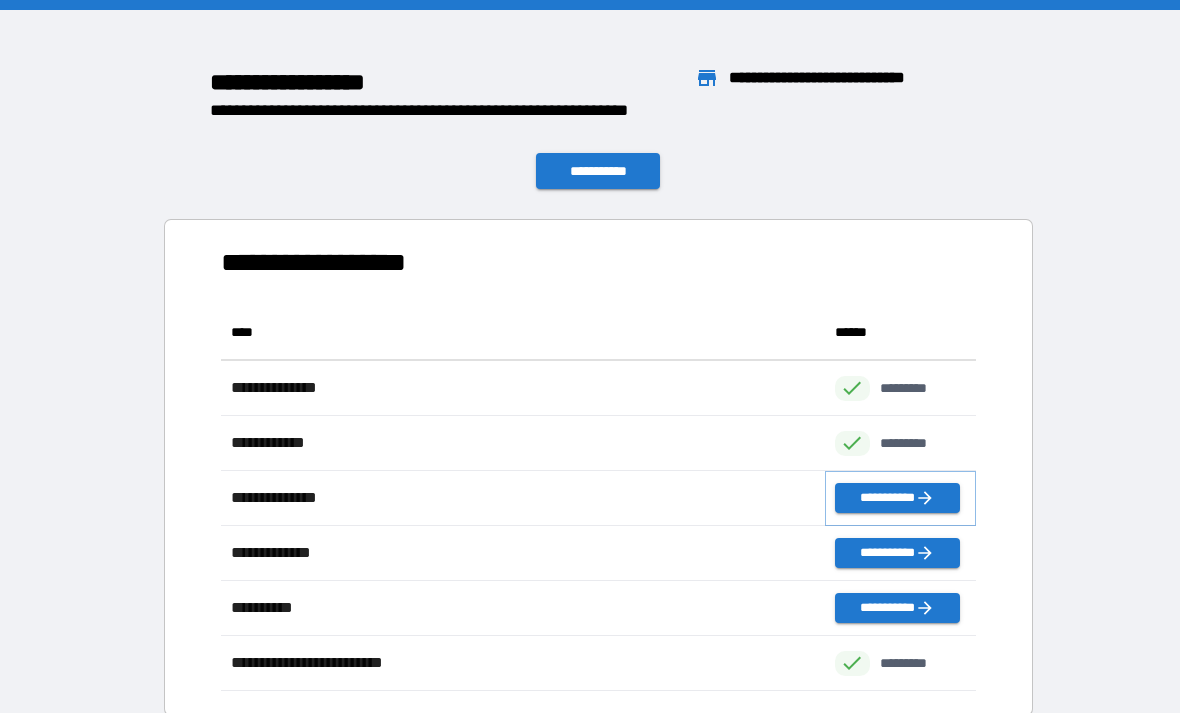click on "**********" at bounding box center (897, 498) 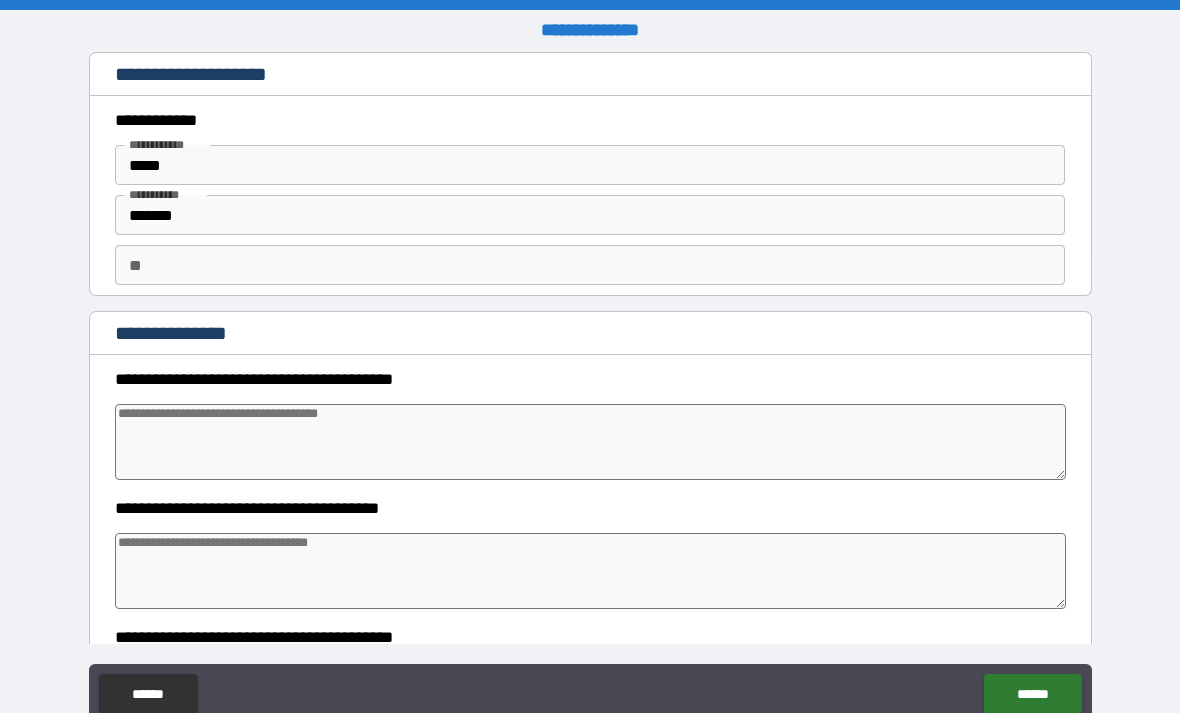 type on "*" 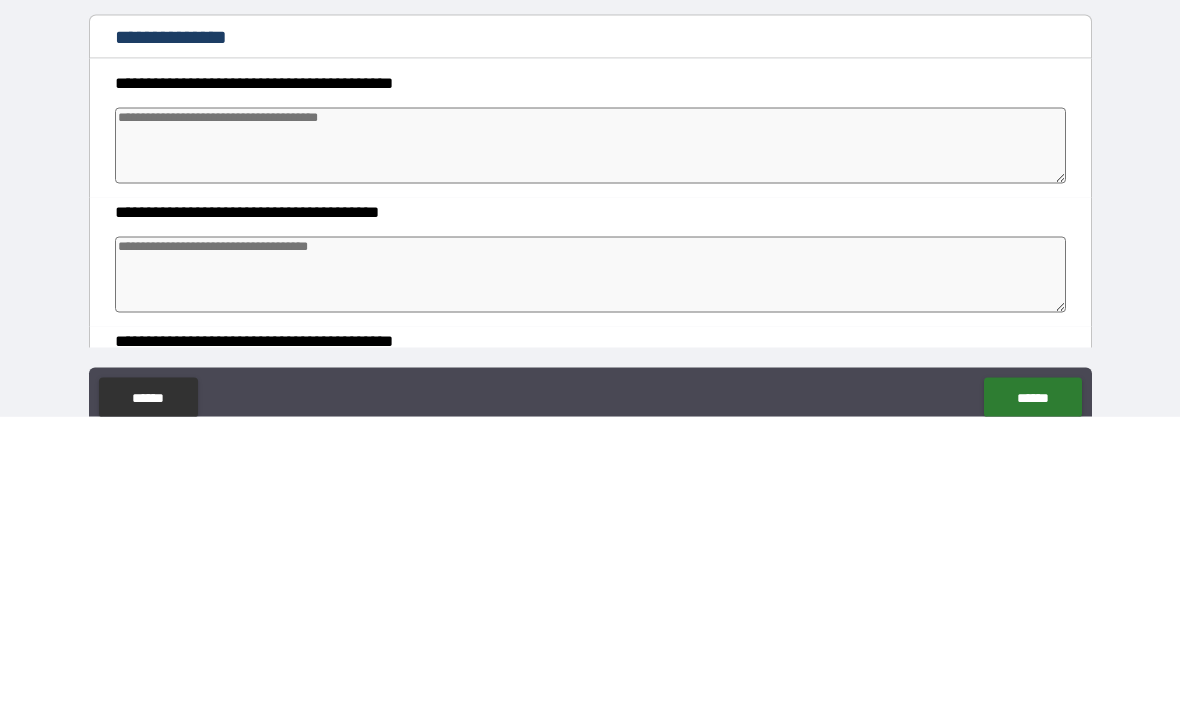 type on "*" 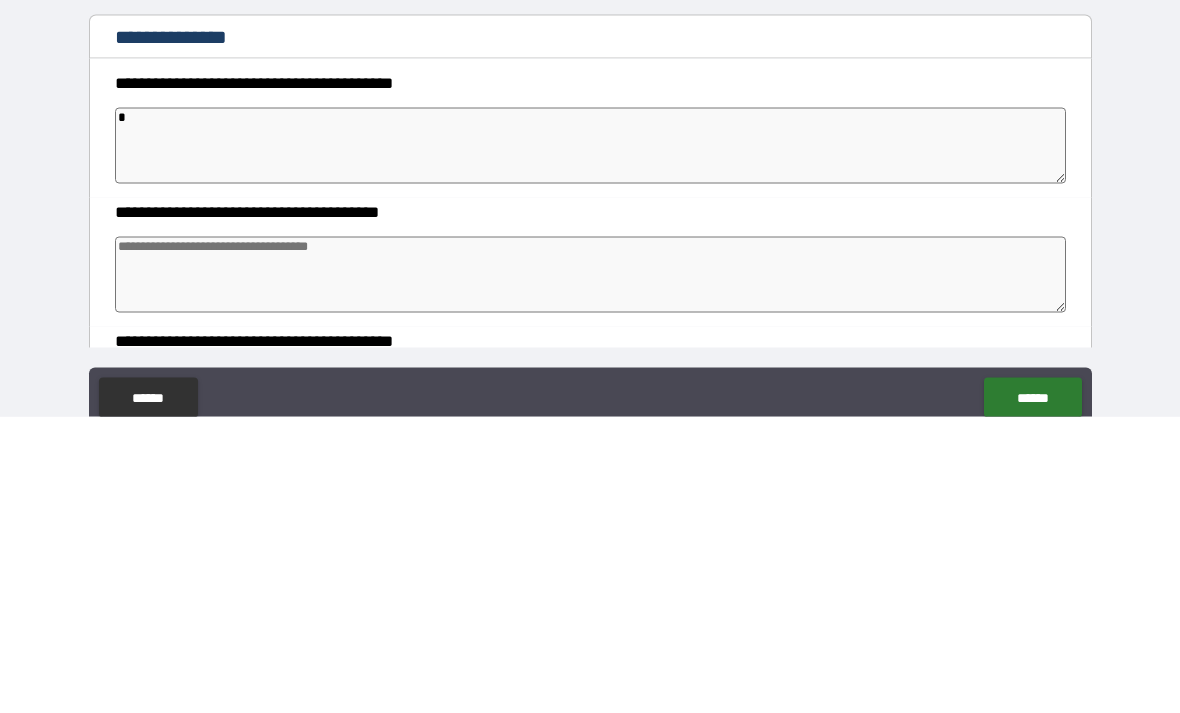 type on "*" 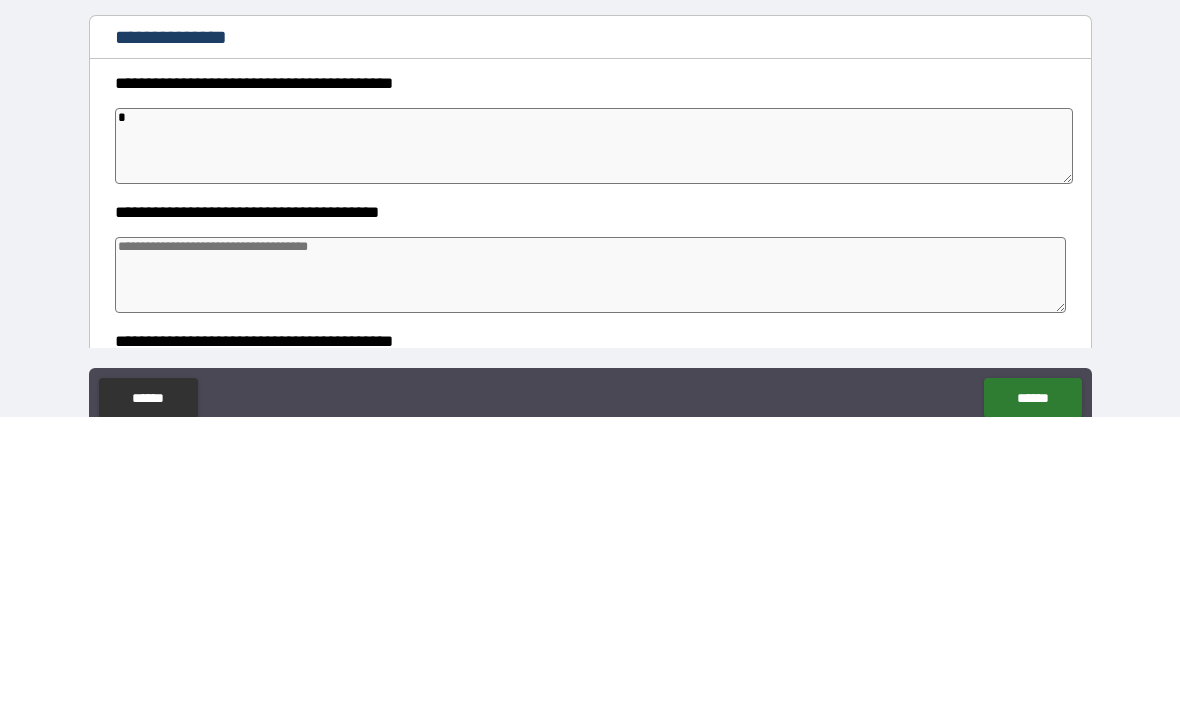 type on "*" 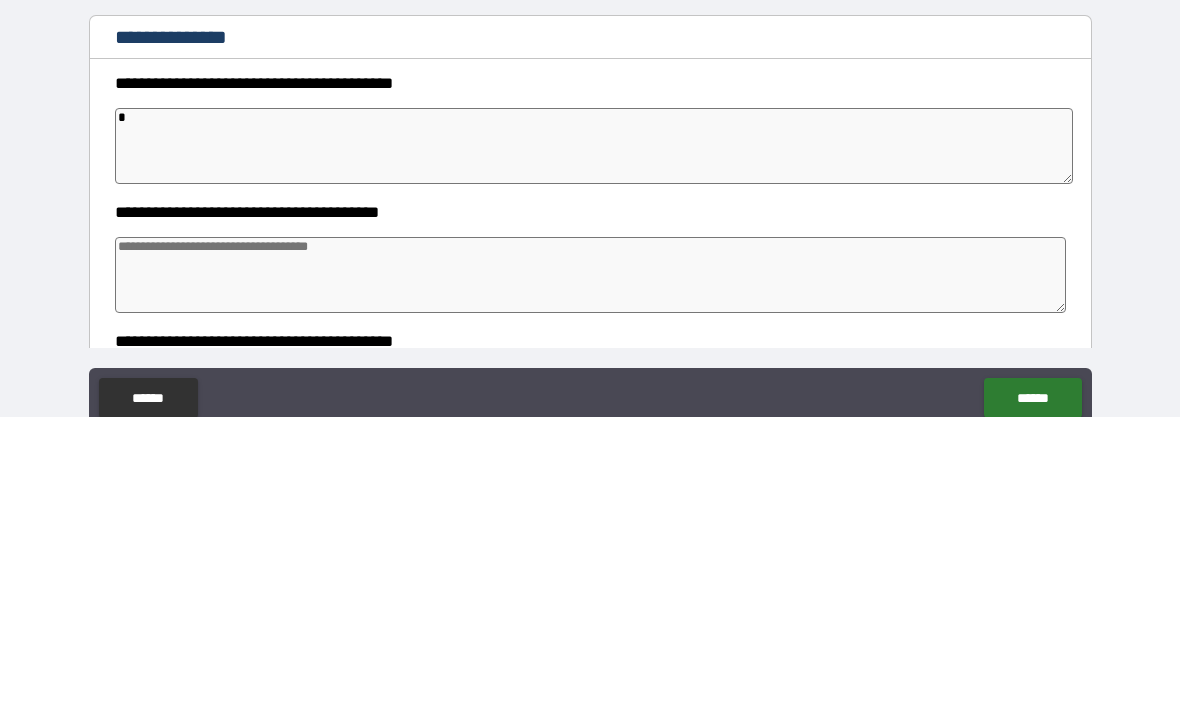 type on "*" 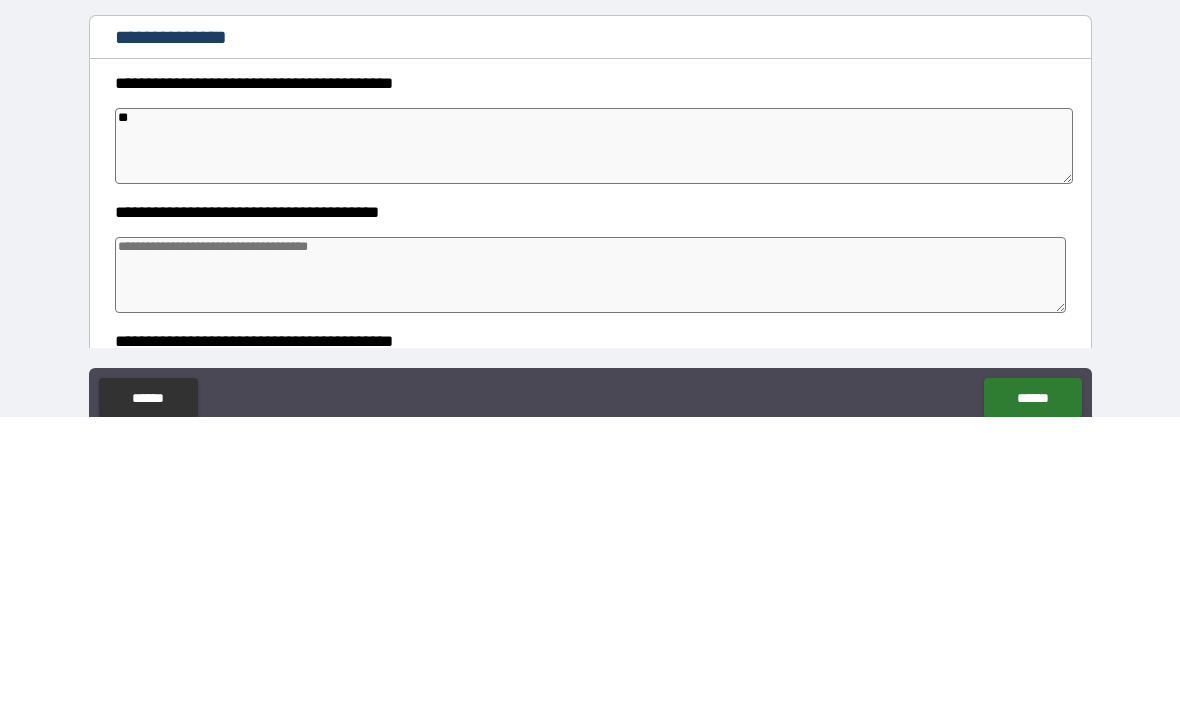 type on "*" 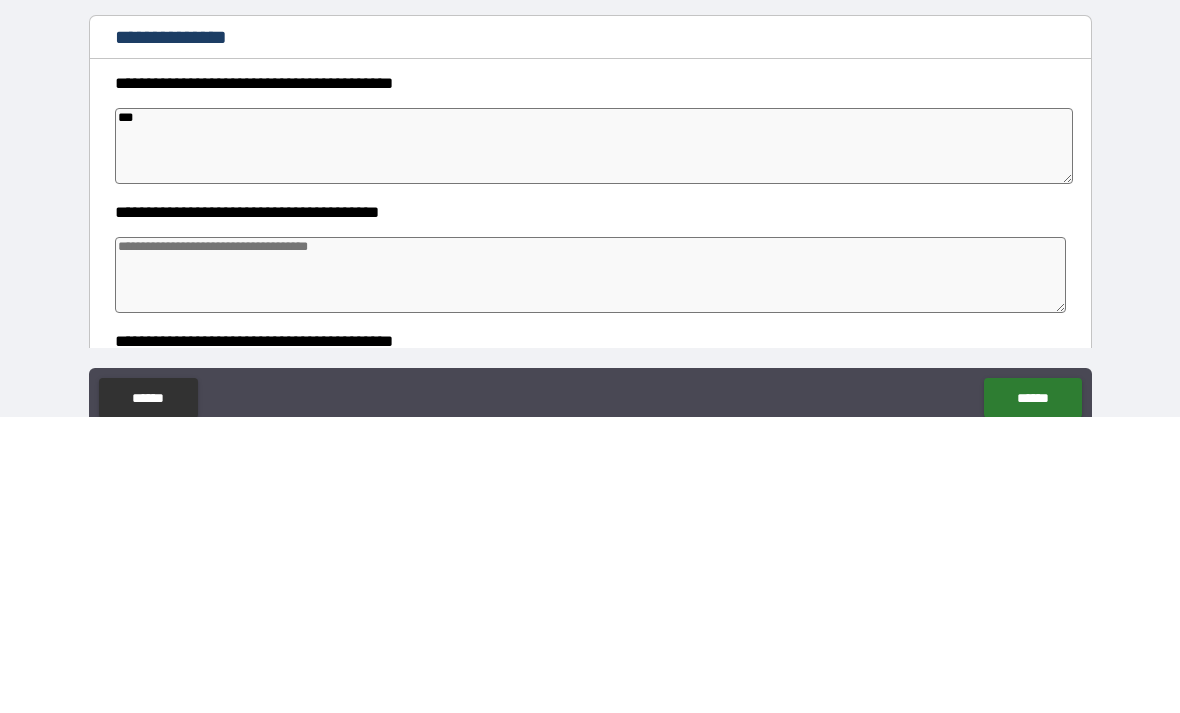 type on "*" 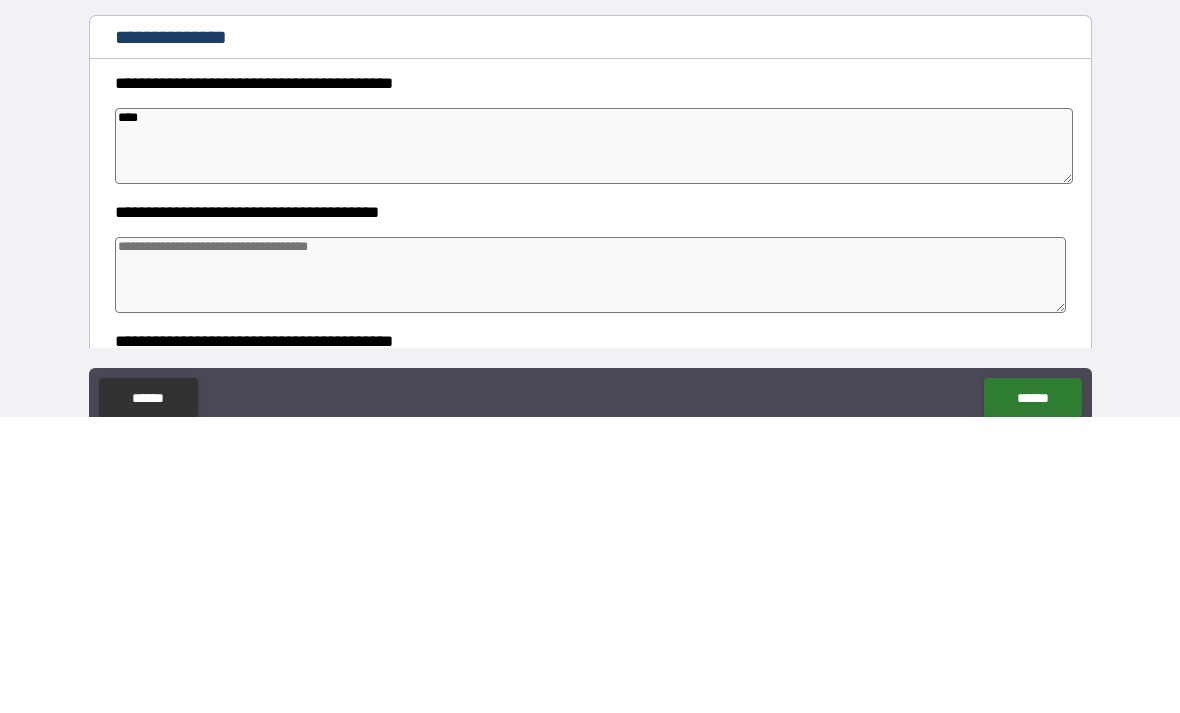 type on "*" 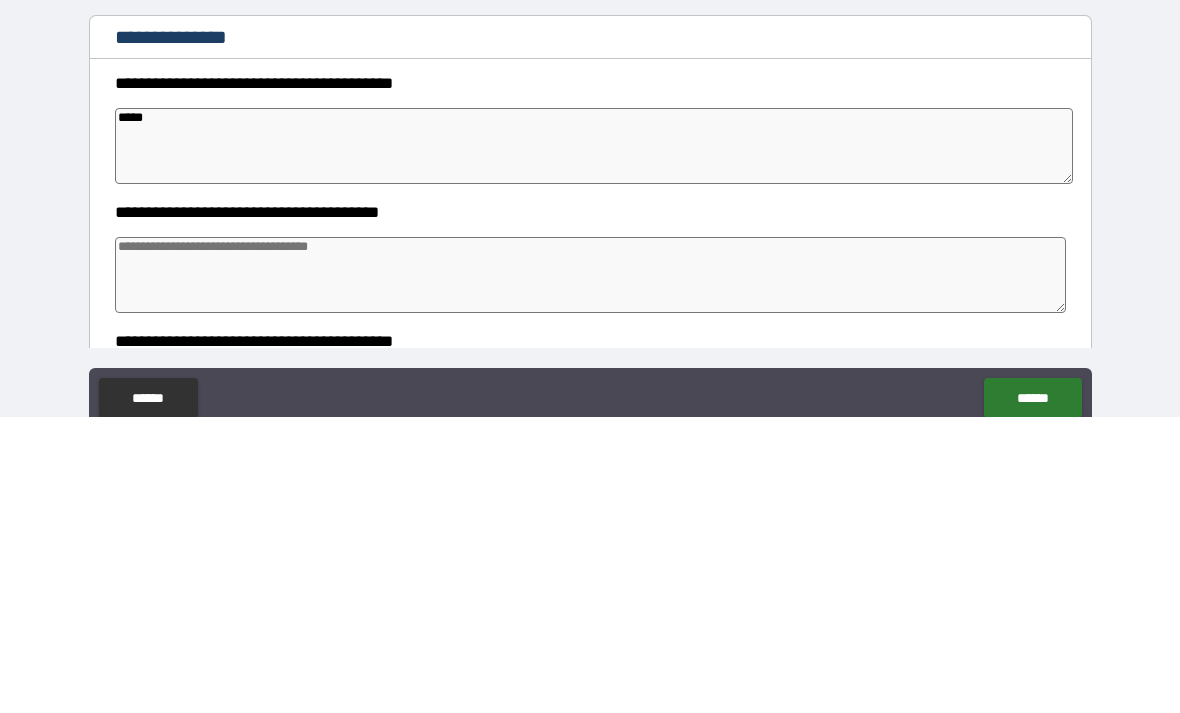 type on "*" 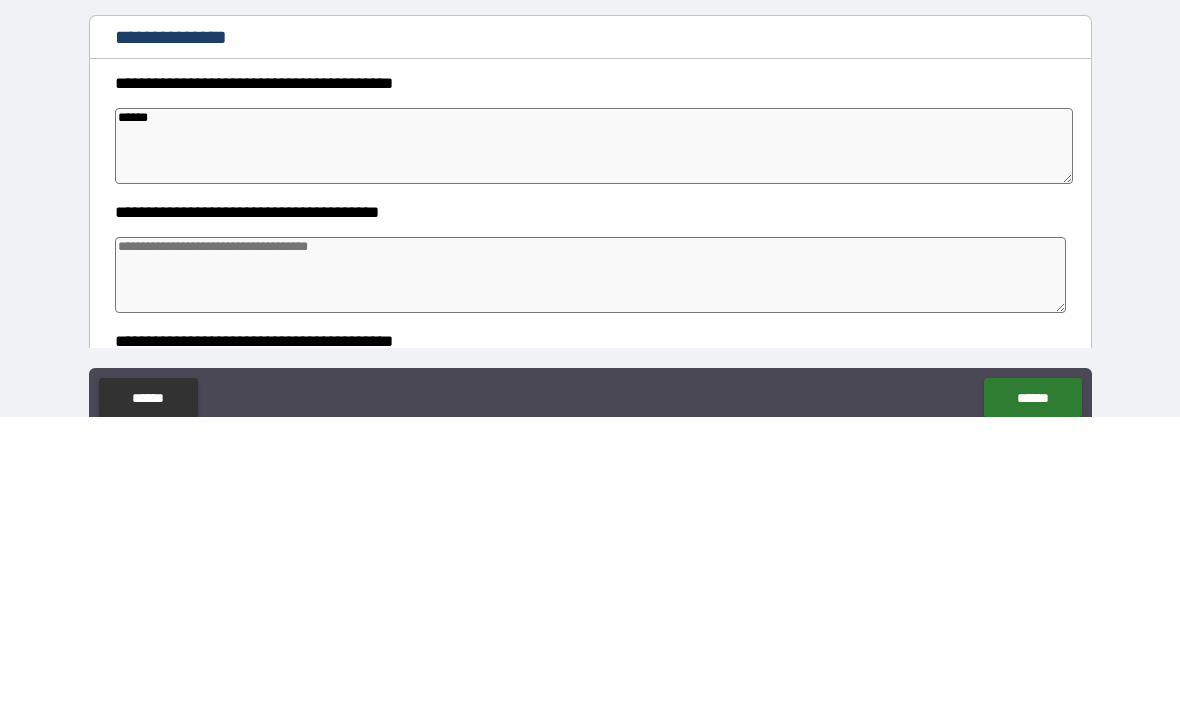 type on "*" 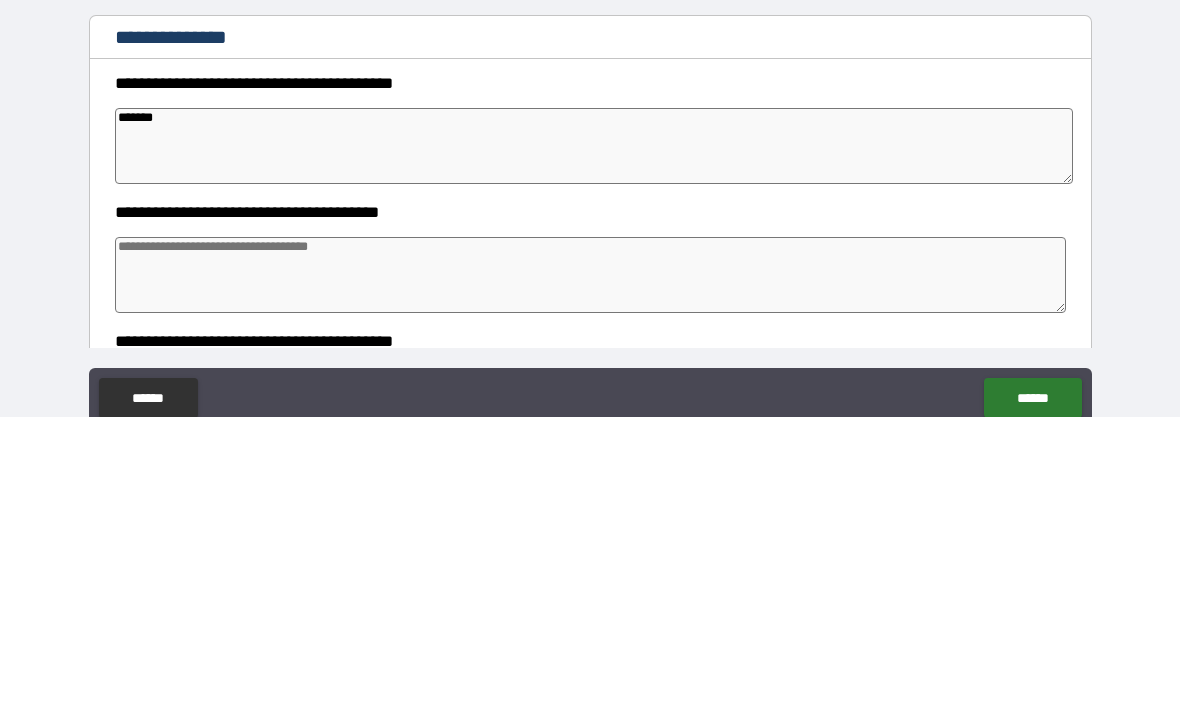 type on "*" 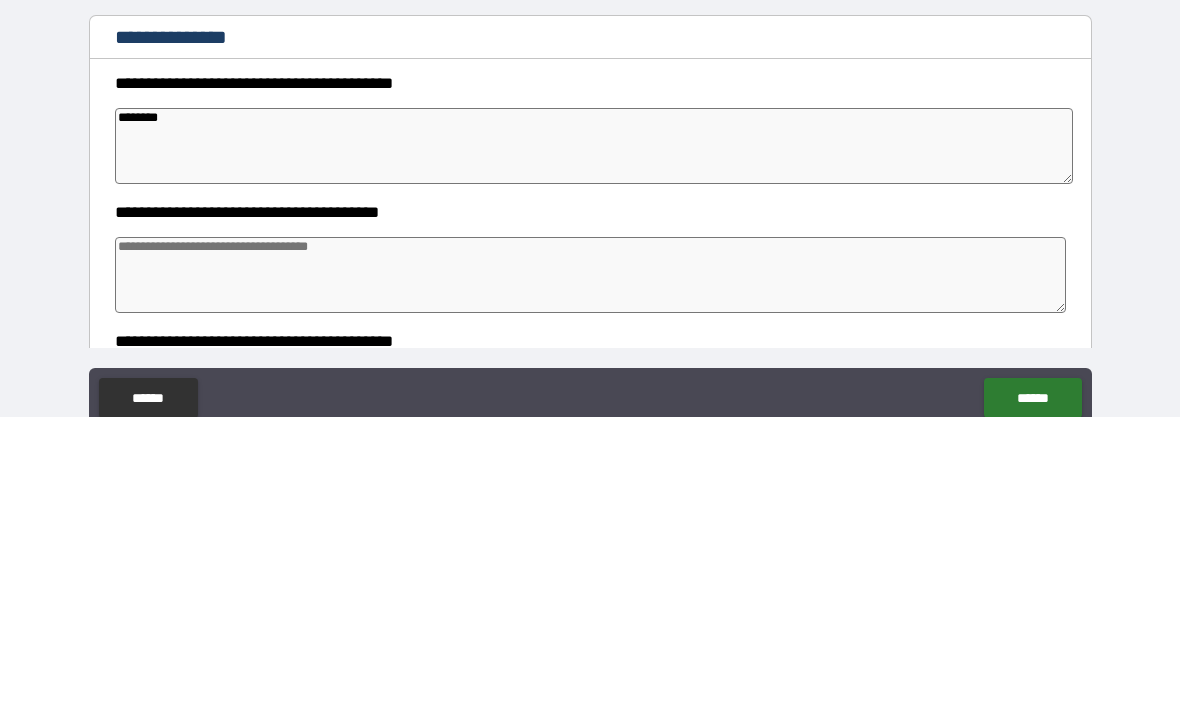 type on "*" 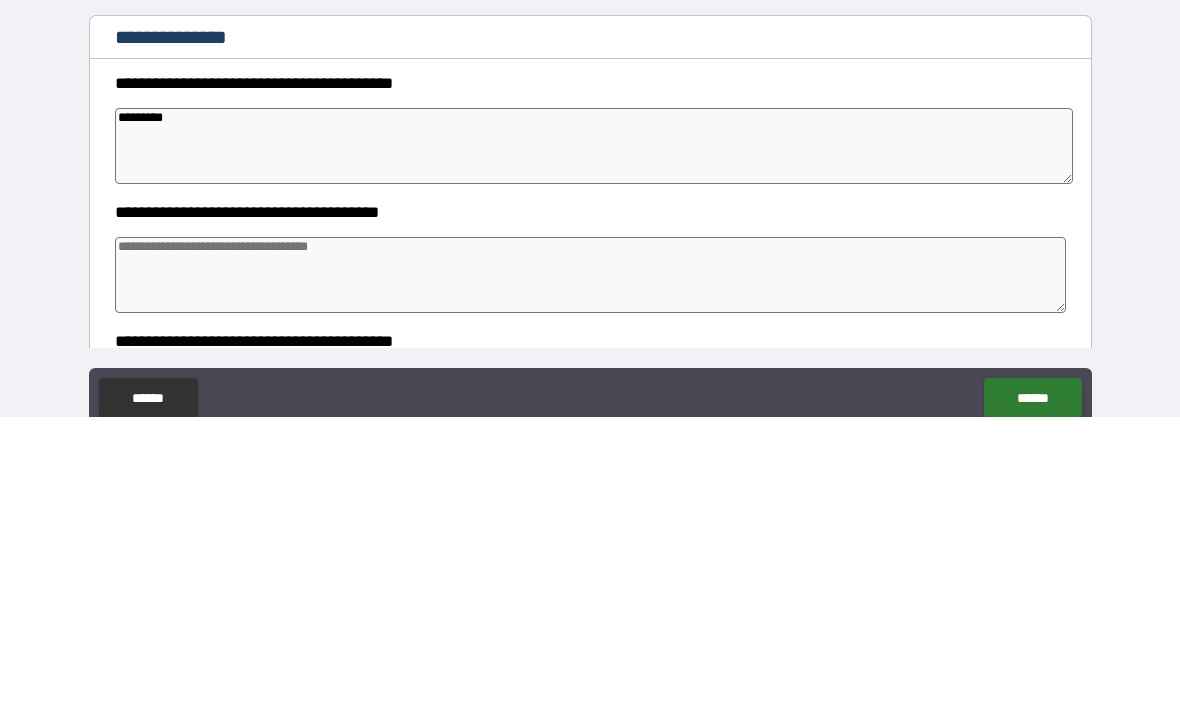 type on "*" 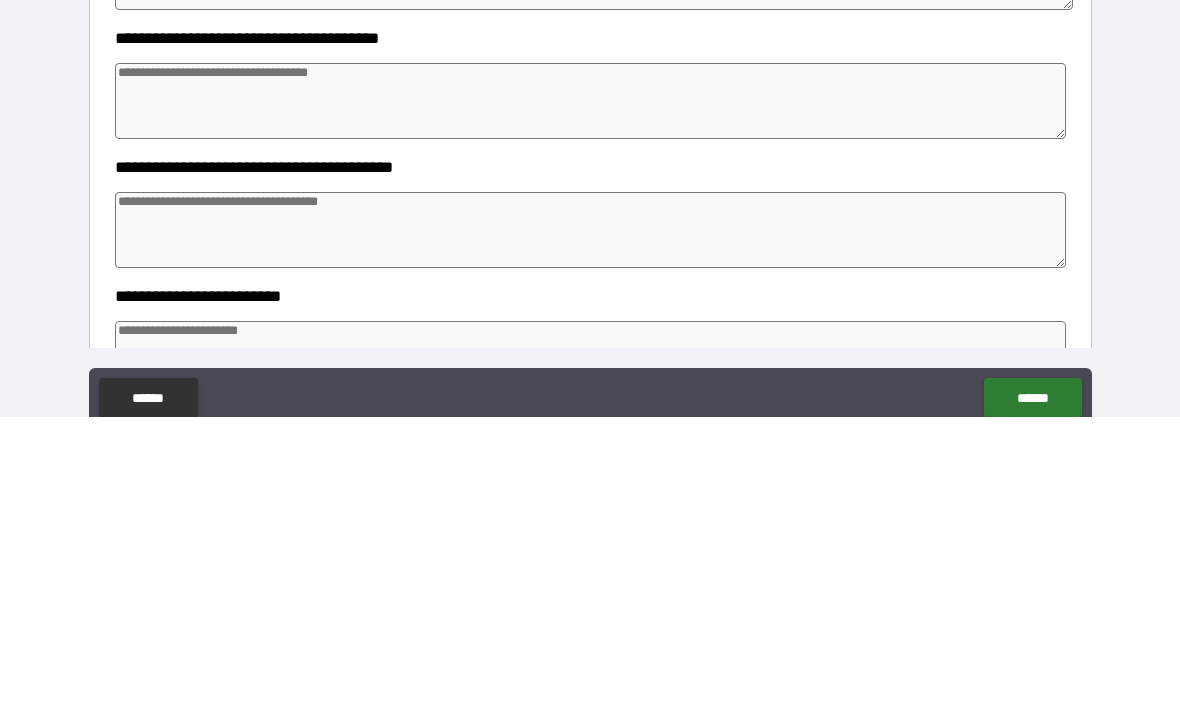 scroll, scrollTop: 179, scrollLeft: 0, axis: vertical 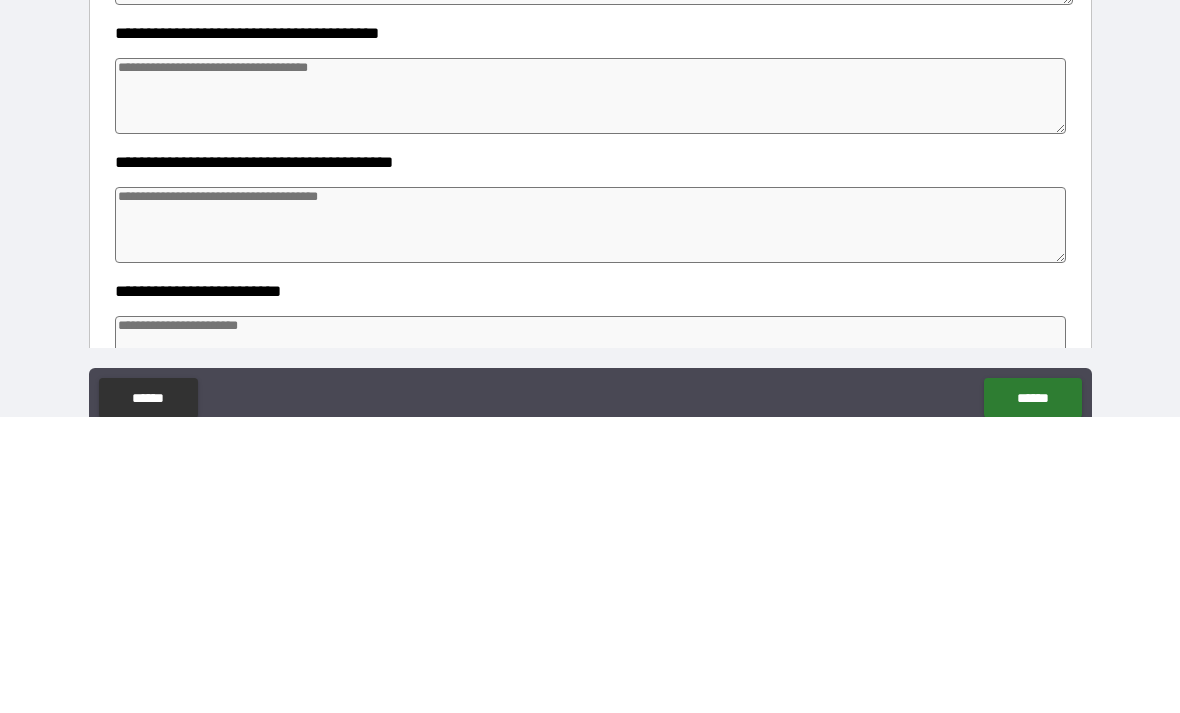 click at bounding box center (591, 392) 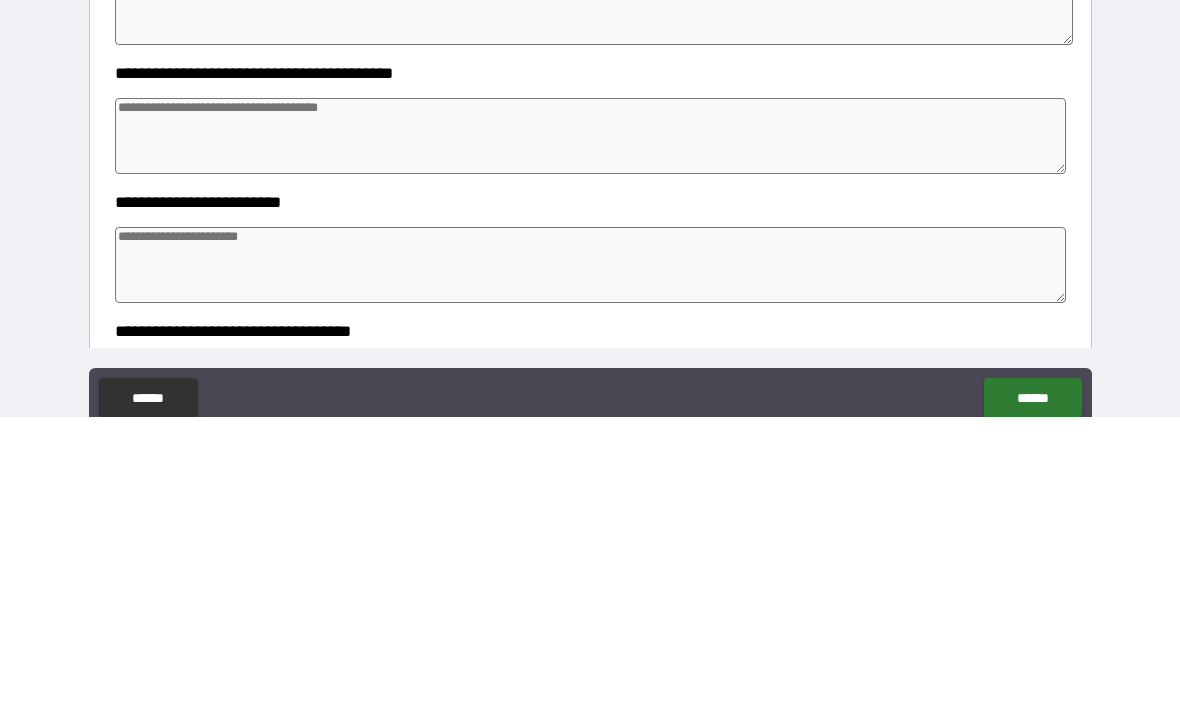 scroll, scrollTop: 262, scrollLeft: 0, axis: vertical 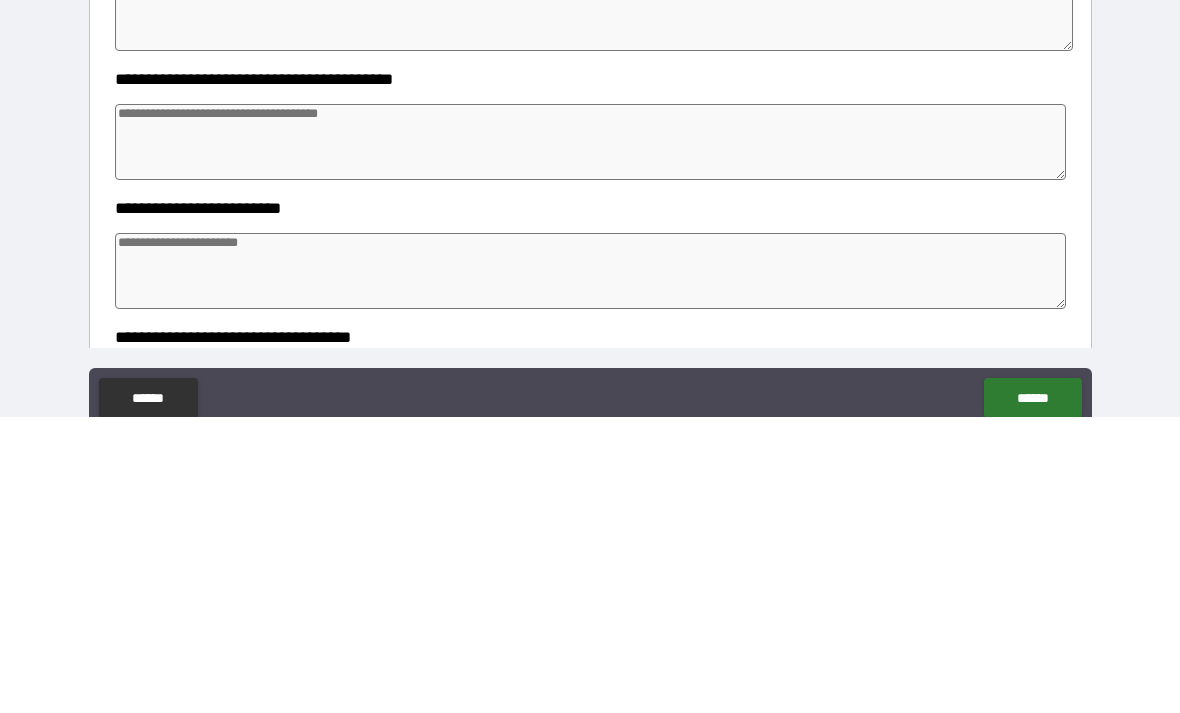 click at bounding box center (591, 438) 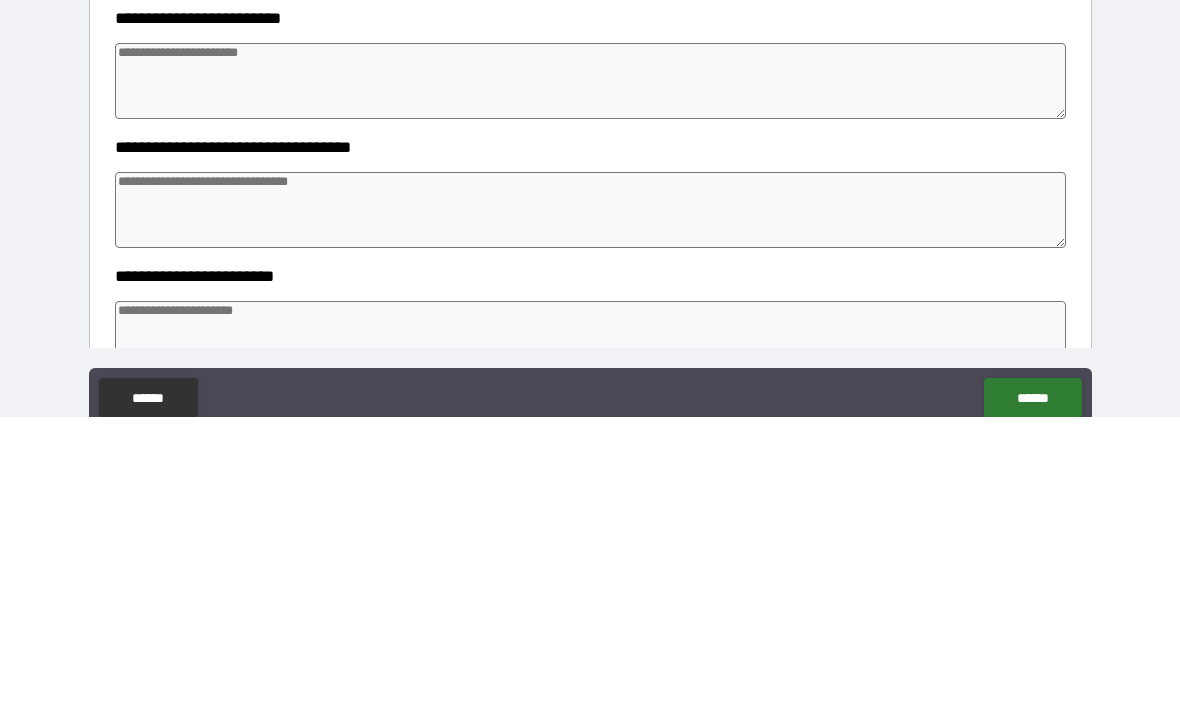 scroll, scrollTop: 449, scrollLeft: 0, axis: vertical 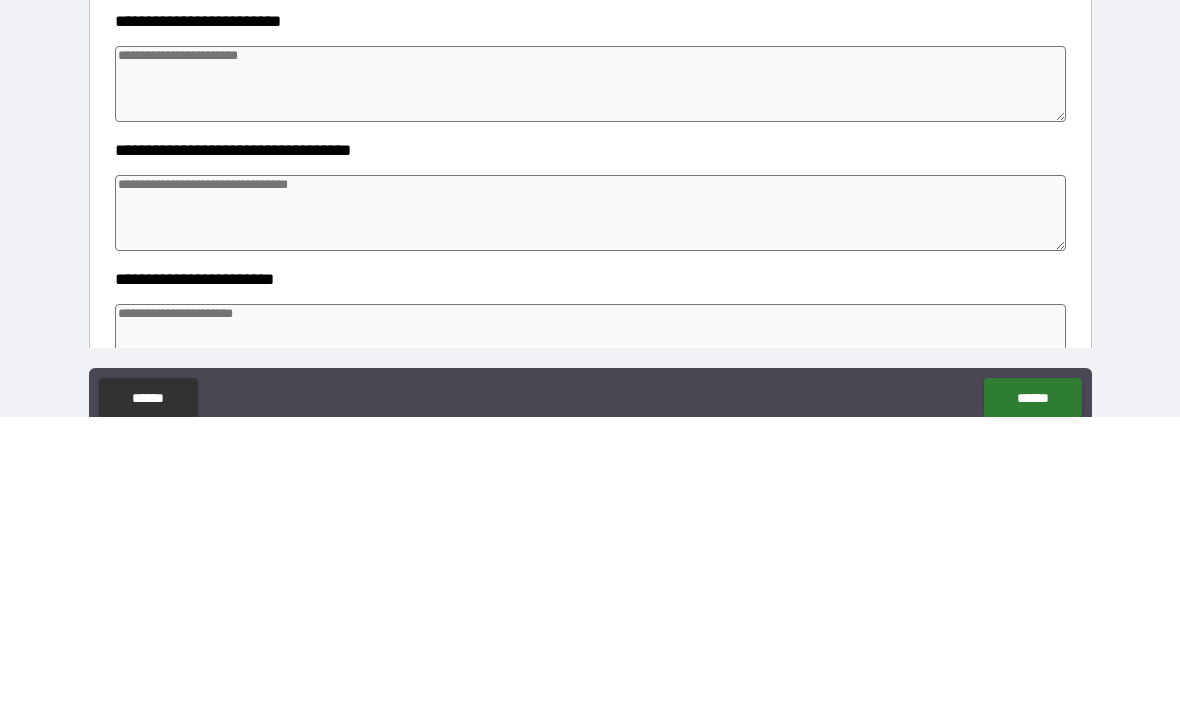 click at bounding box center [591, 380] 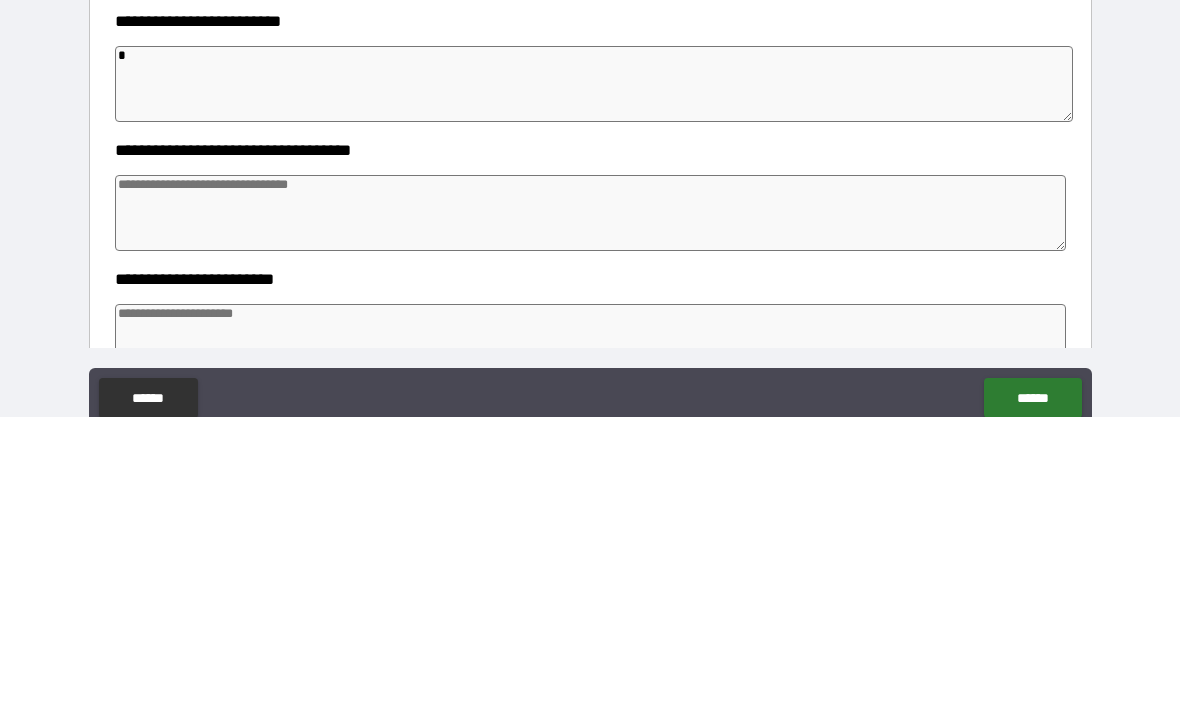 click at bounding box center (591, 509) 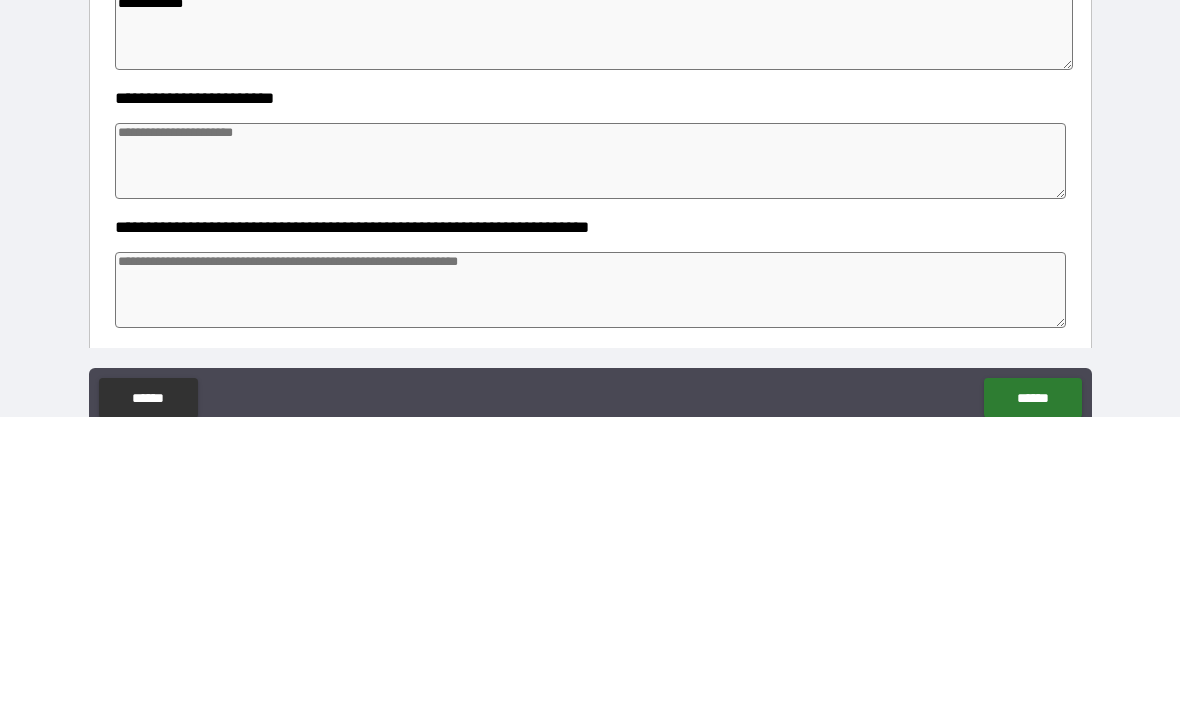 scroll, scrollTop: 631, scrollLeft: 0, axis: vertical 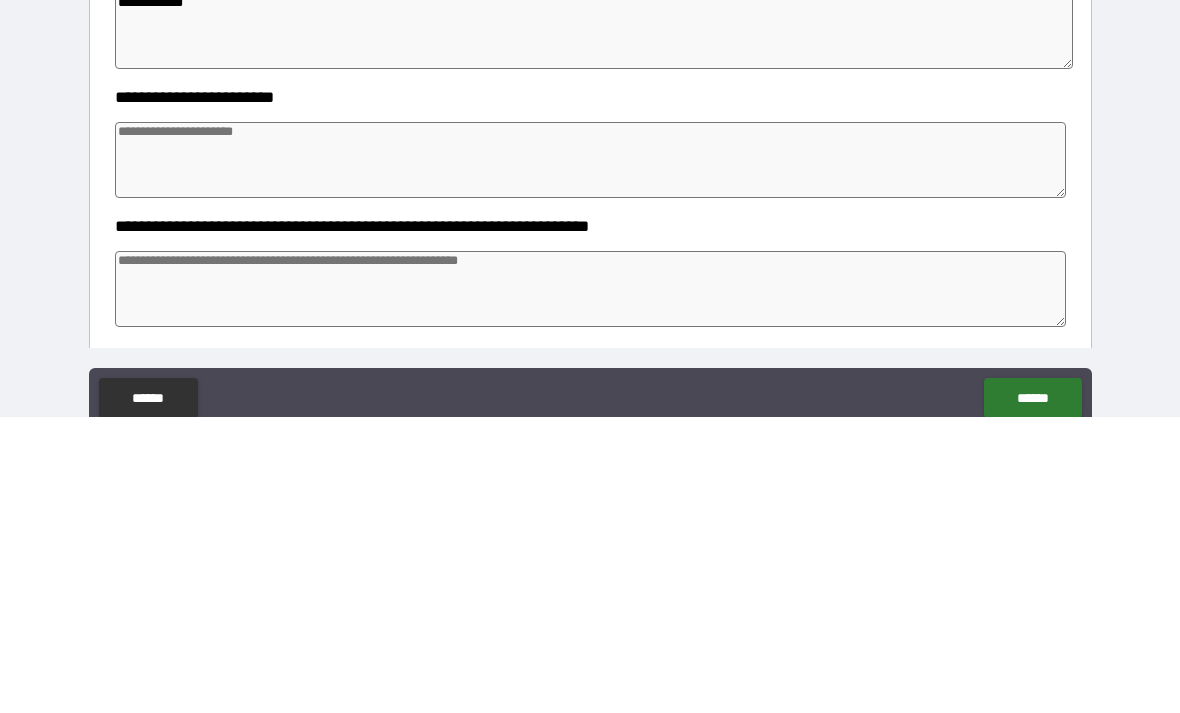 click at bounding box center [591, 456] 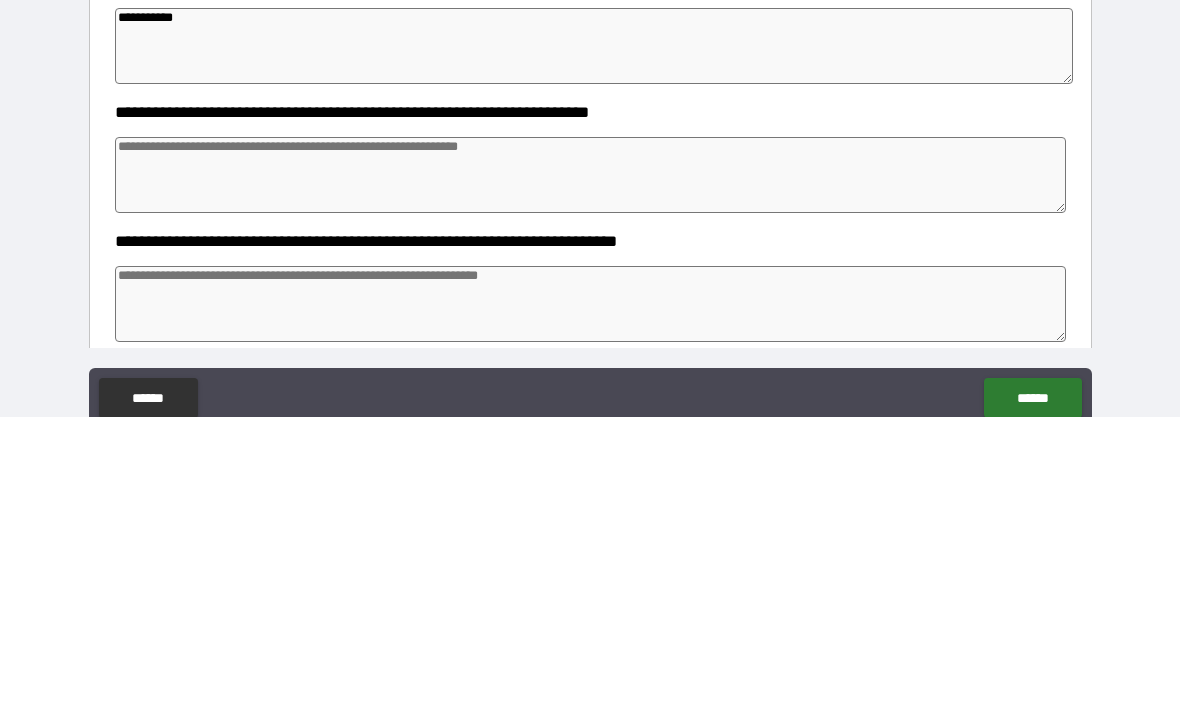 scroll, scrollTop: 755, scrollLeft: 0, axis: vertical 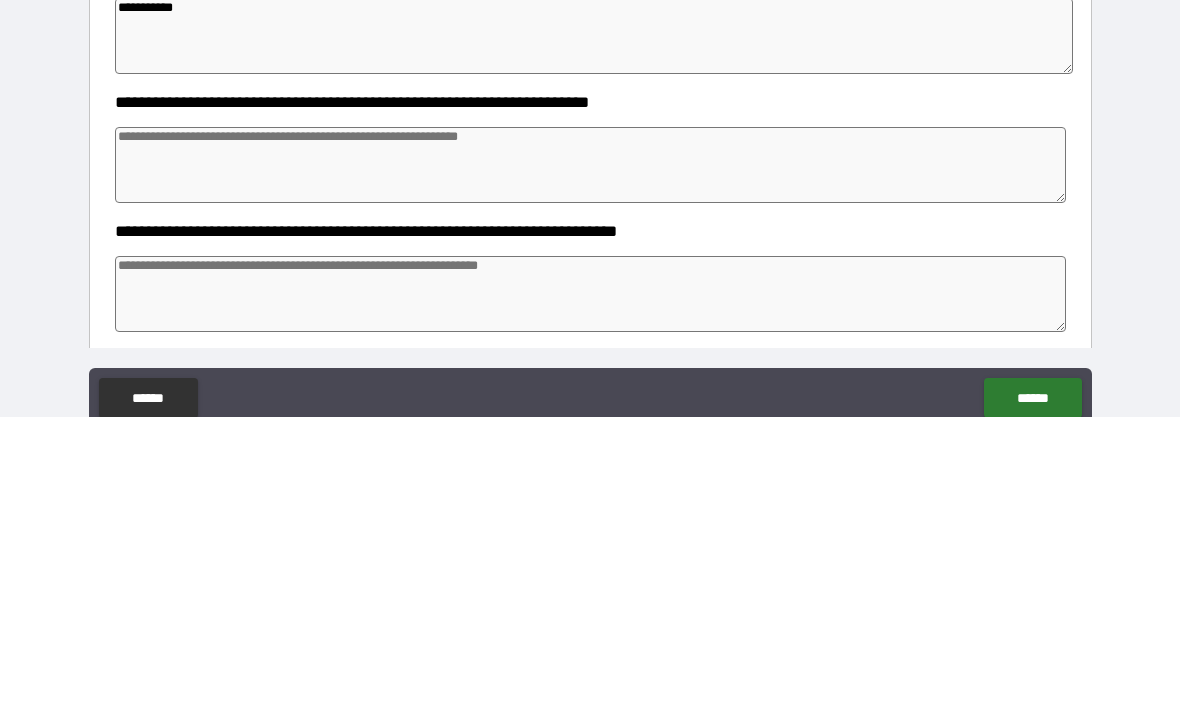 click at bounding box center [591, 461] 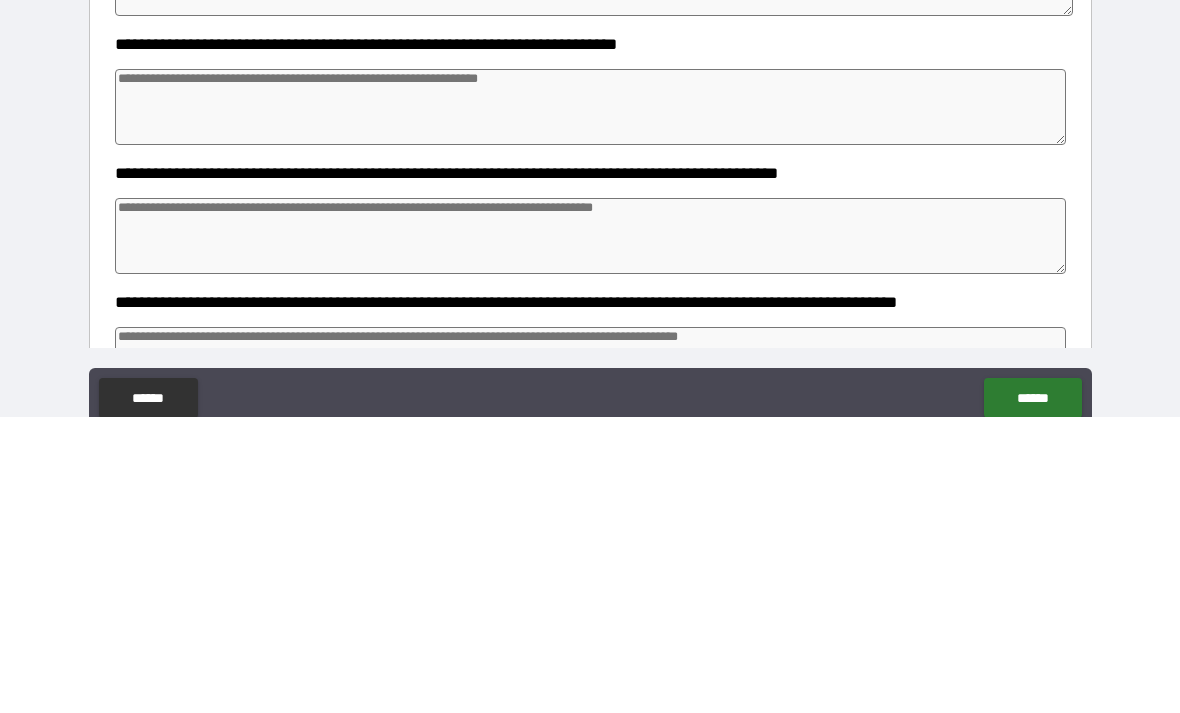 scroll, scrollTop: 944, scrollLeft: 0, axis: vertical 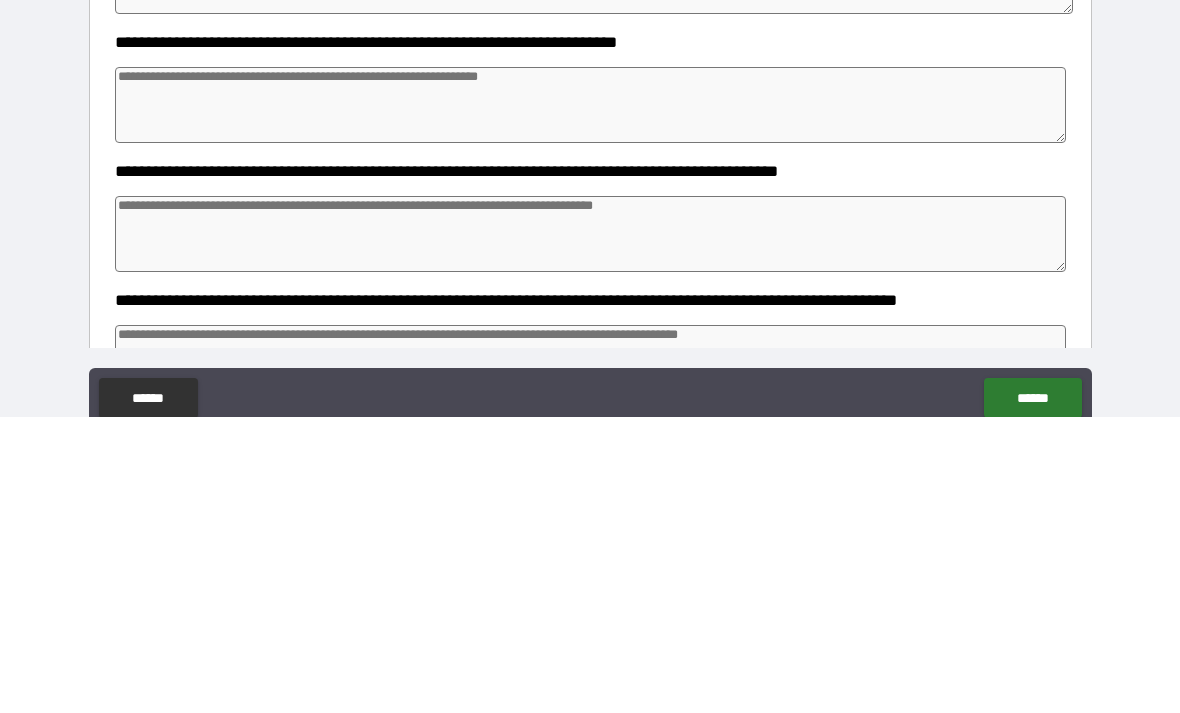 click at bounding box center [591, 401] 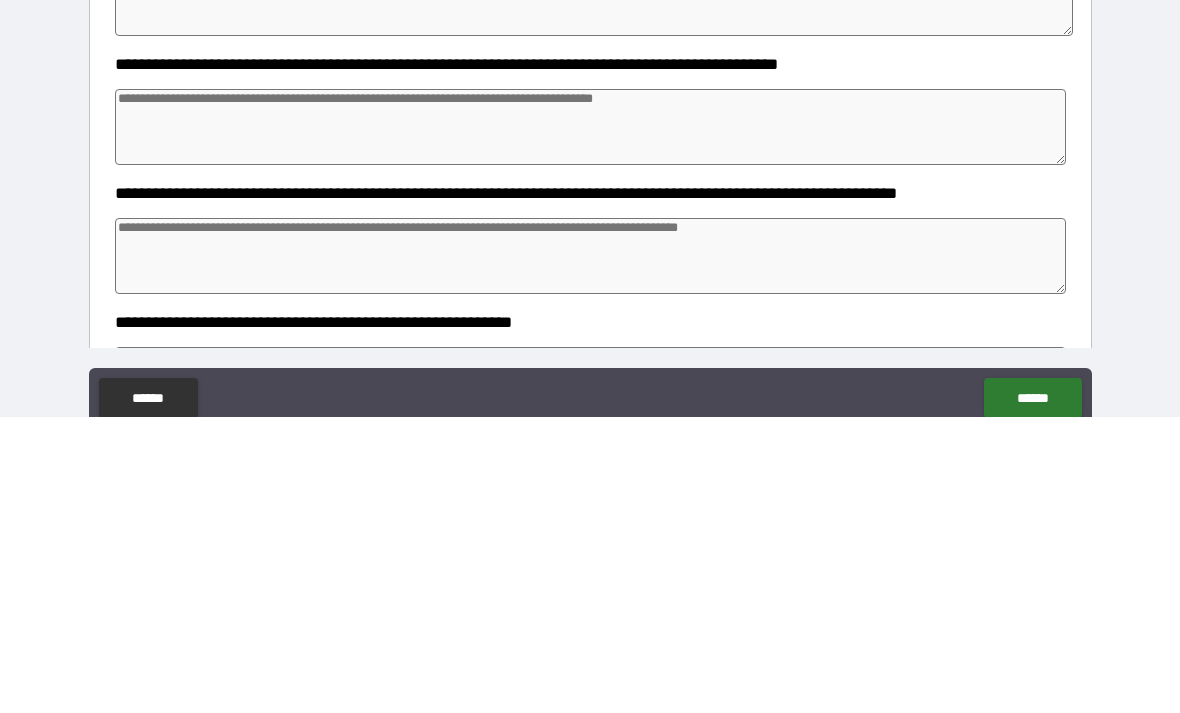scroll, scrollTop: 1058, scrollLeft: 0, axis: vertical 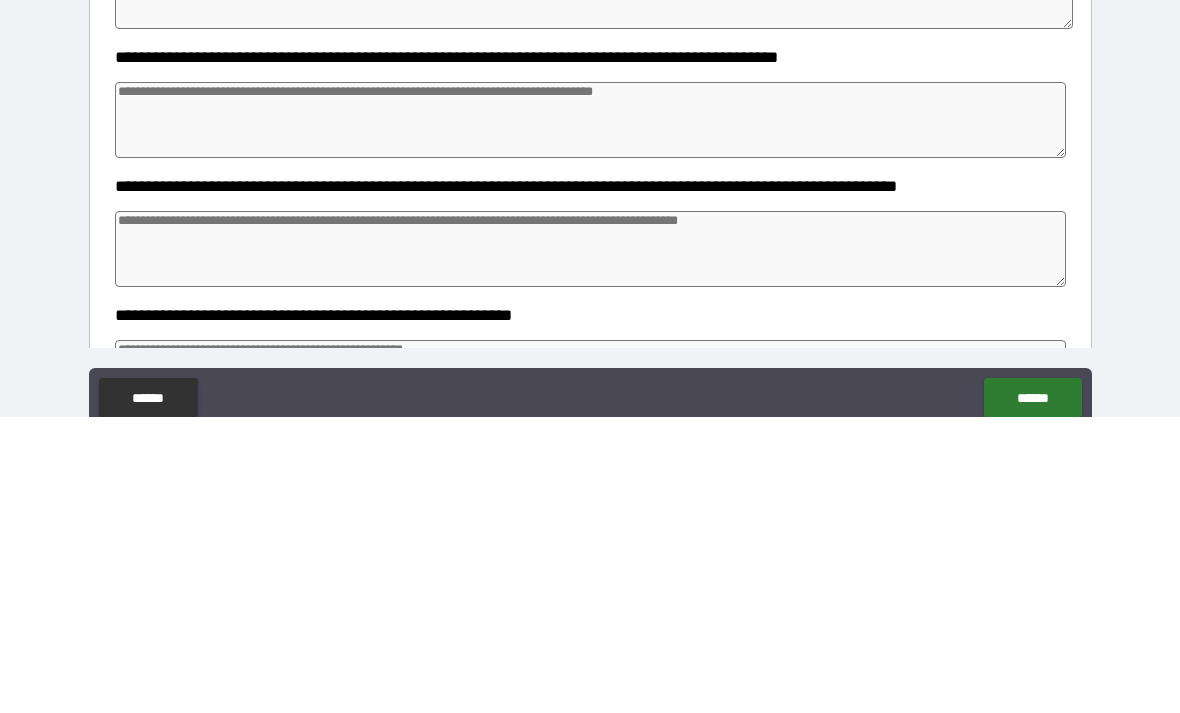 click at bounding box center (591, 416) 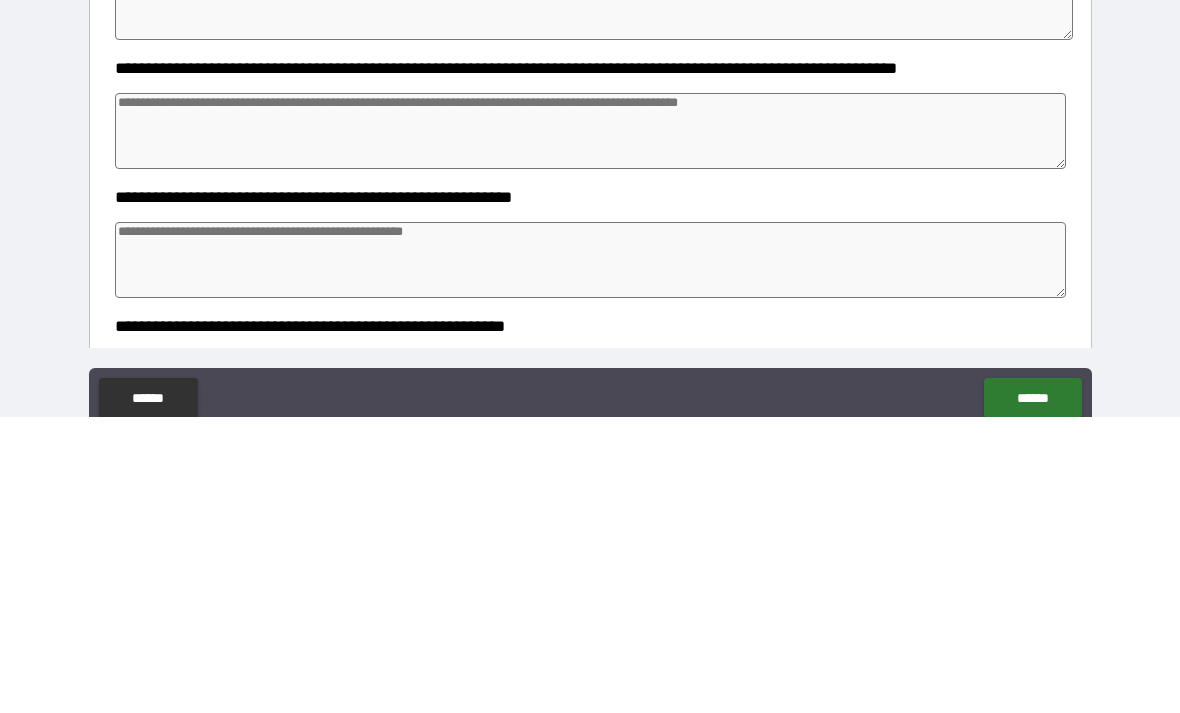 scroll, scrollTop: 1177, scrollLeft: 0, axis: vertical 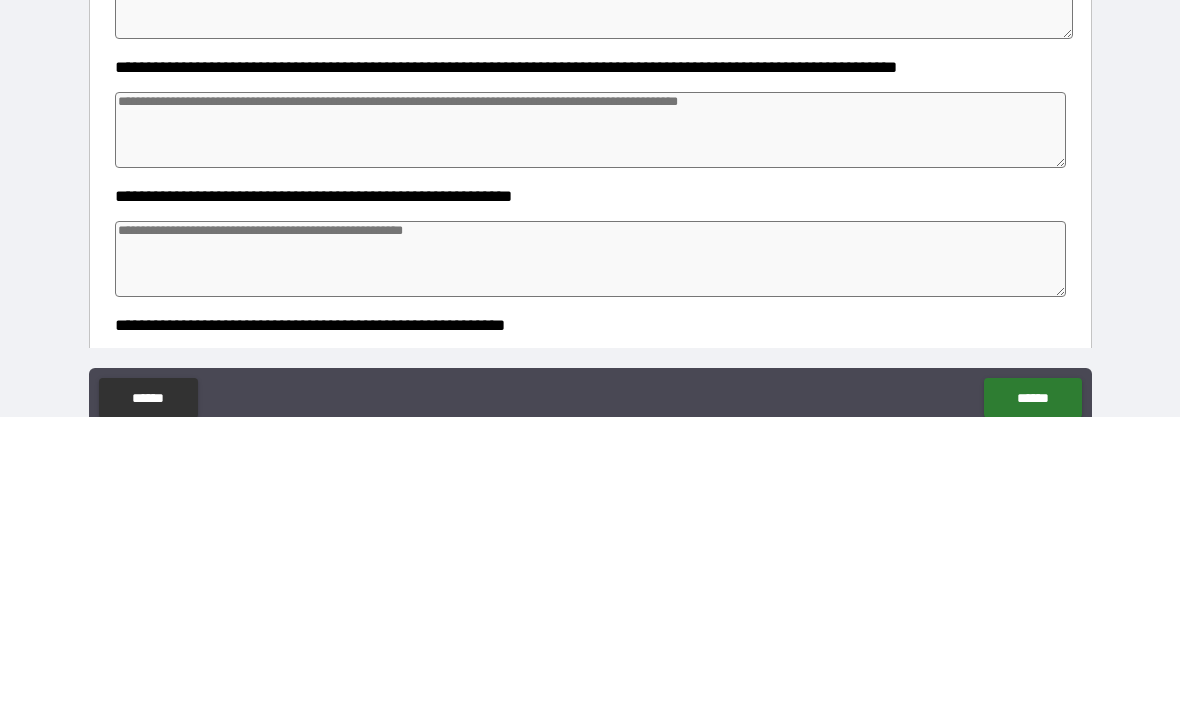 click at bounding box center [591, 426] 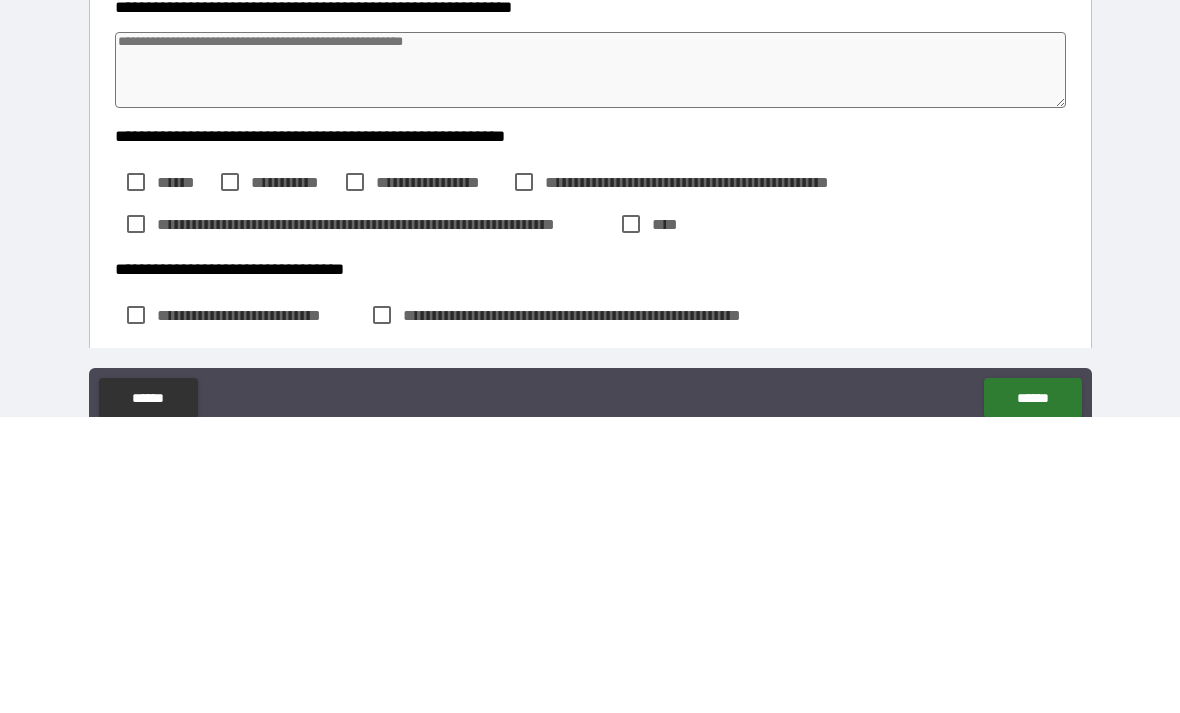 scroll, scrollTop: 1365, scrollLeft: 0, axis: vertical 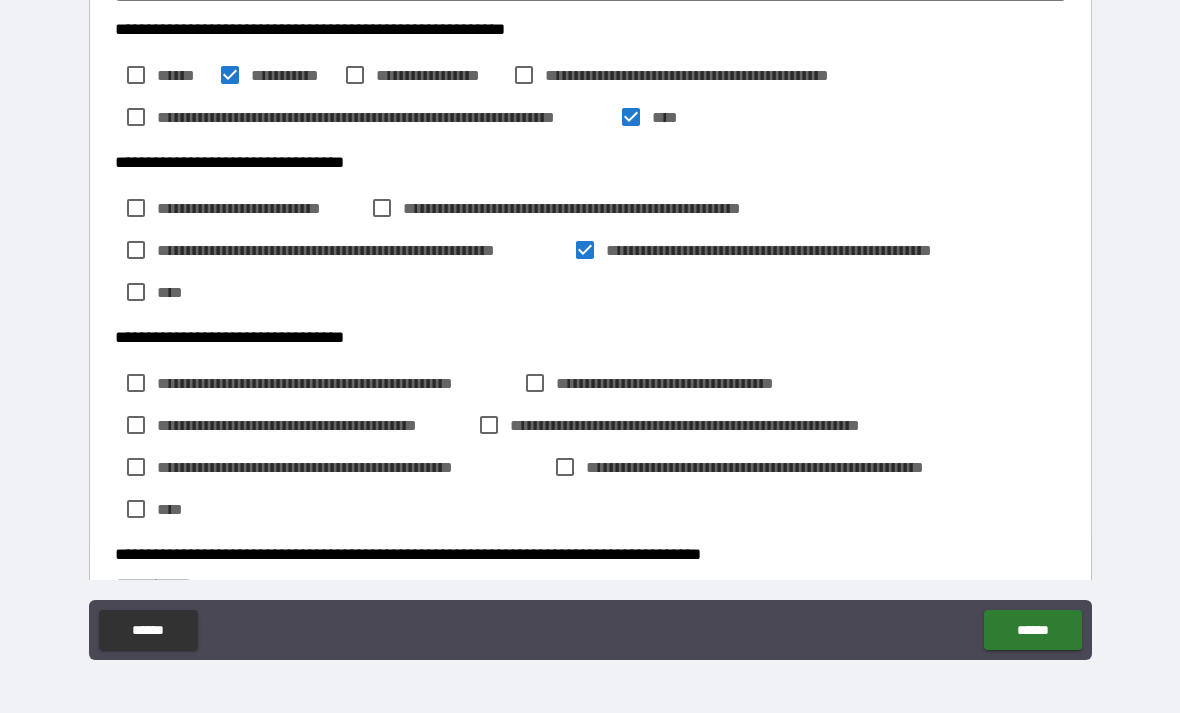 click on "****" at bounding box center (176, 509) 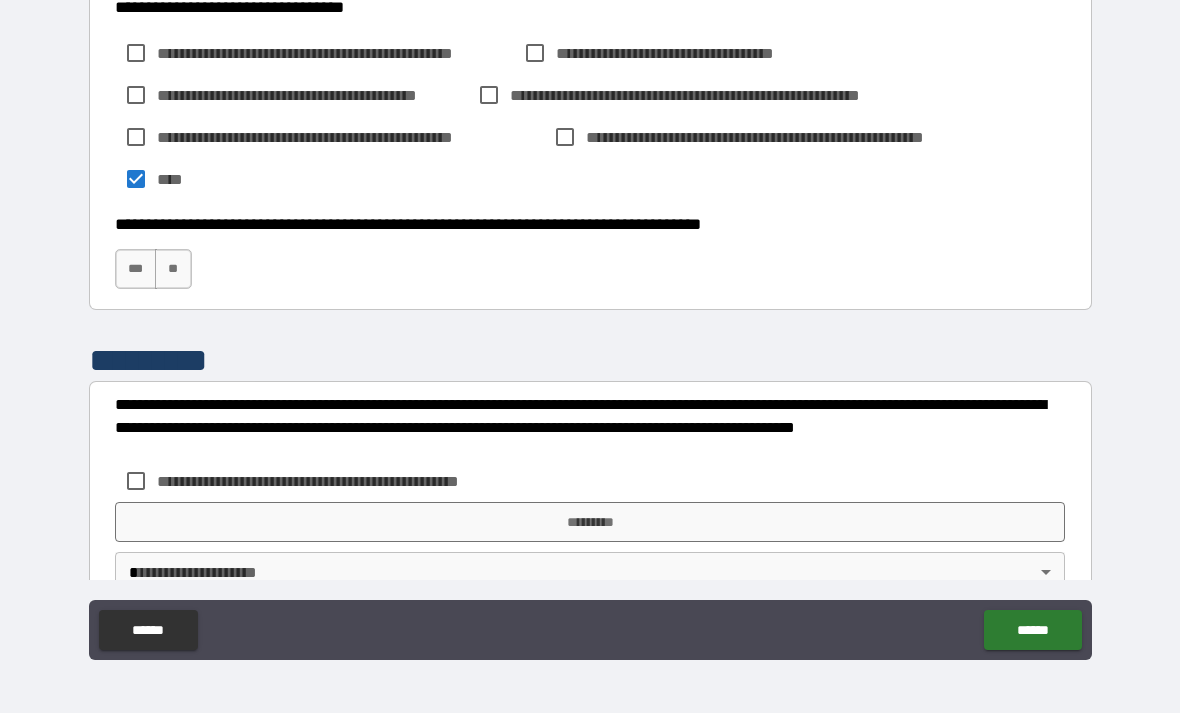 scroll, scrollTop: 2036, scrollLeft: 0, axis: vertical 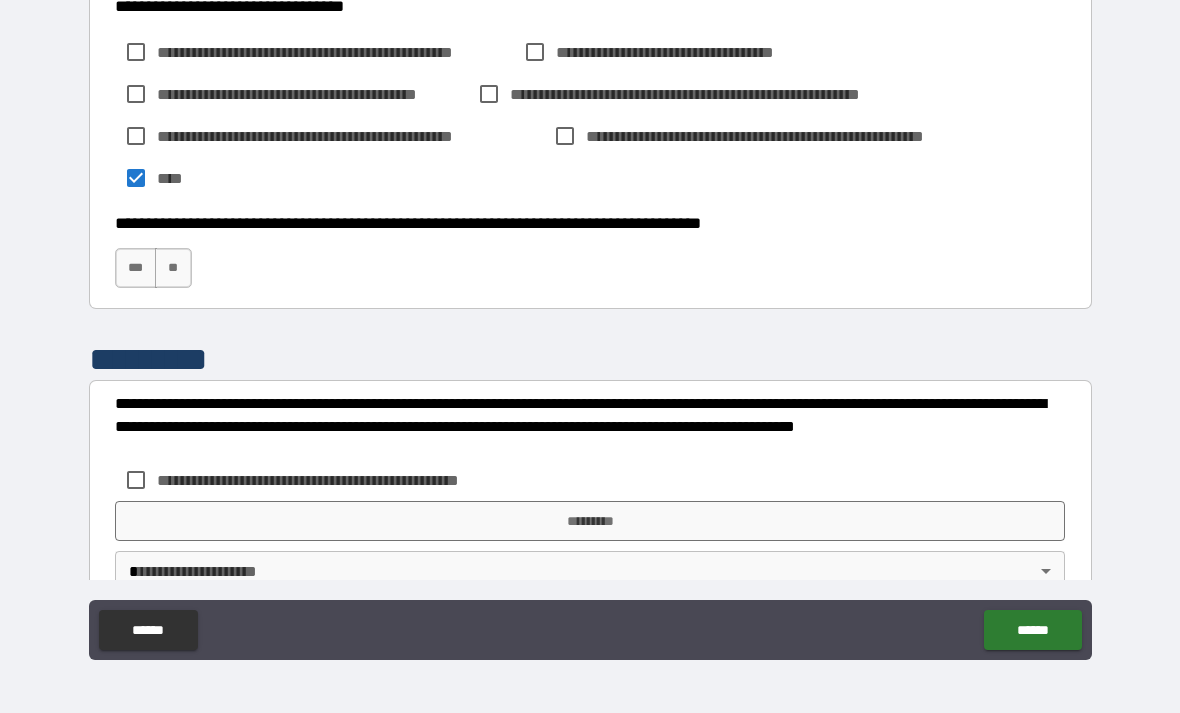 click on "**" at bounding box center [173, 268] 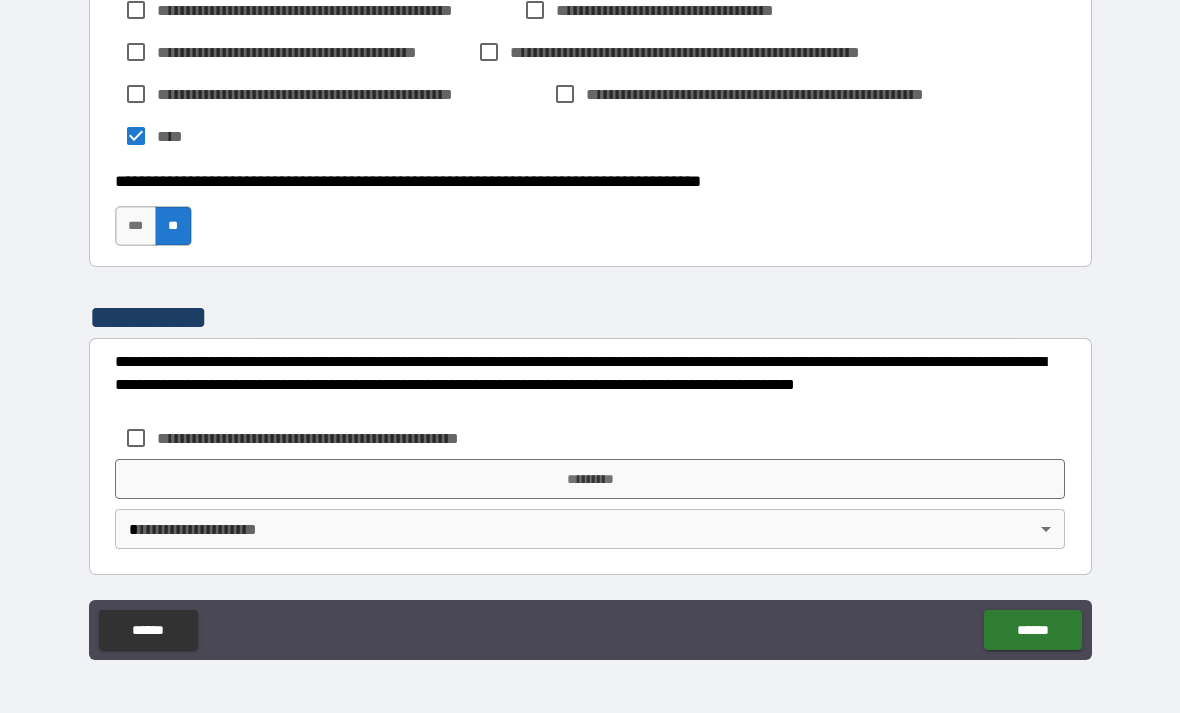 scroll, scrollTop: 2078, scrollLeft: 0, axis: vertical 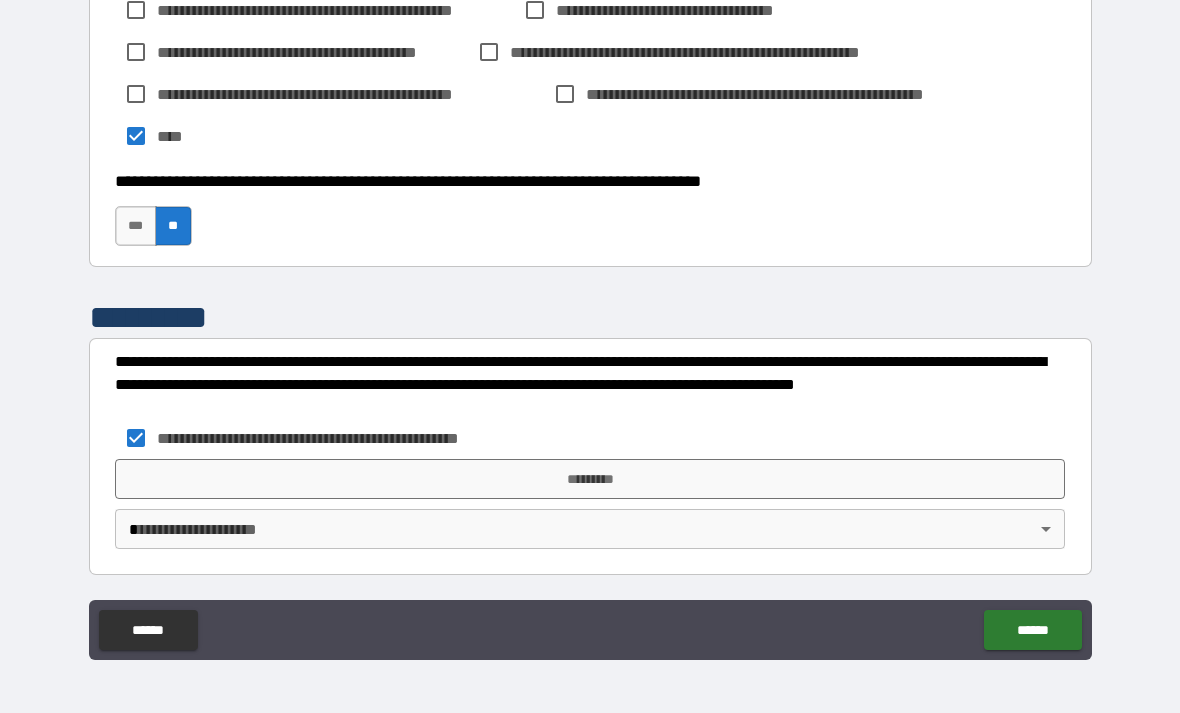 click on "*********" at bounding box center [590, 479] 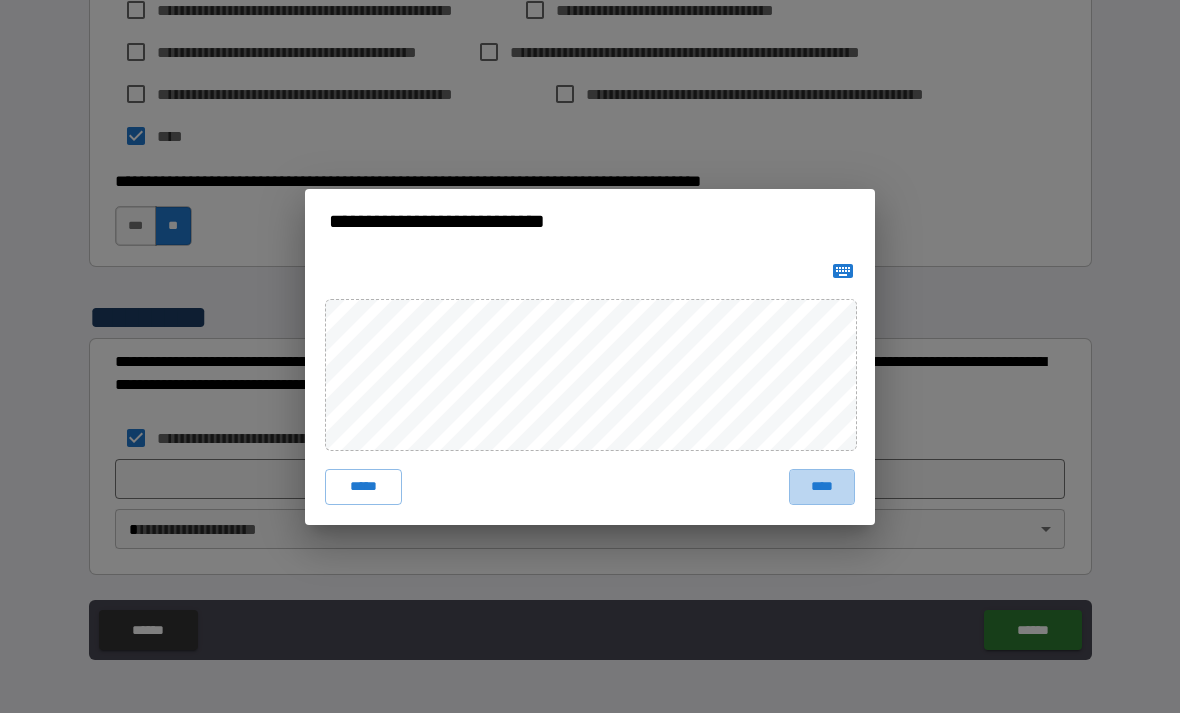 click on "****" at bounding box center [822, 487] 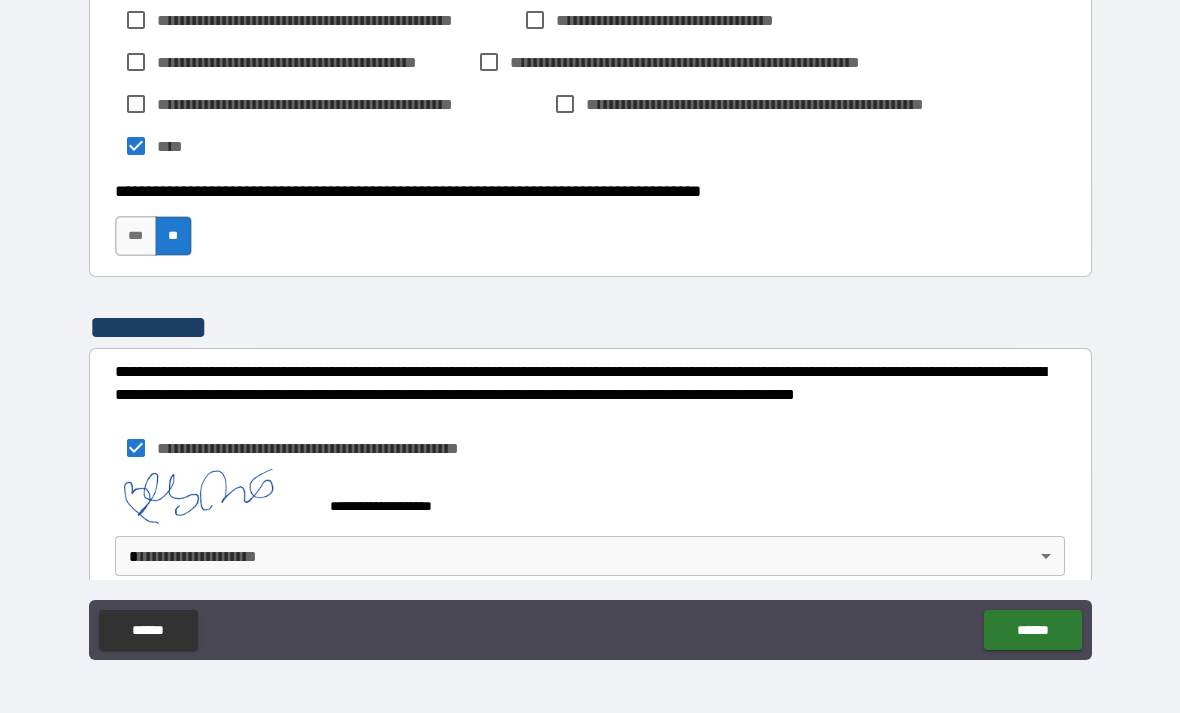 click on "**********" at bounding box center [590, 324] 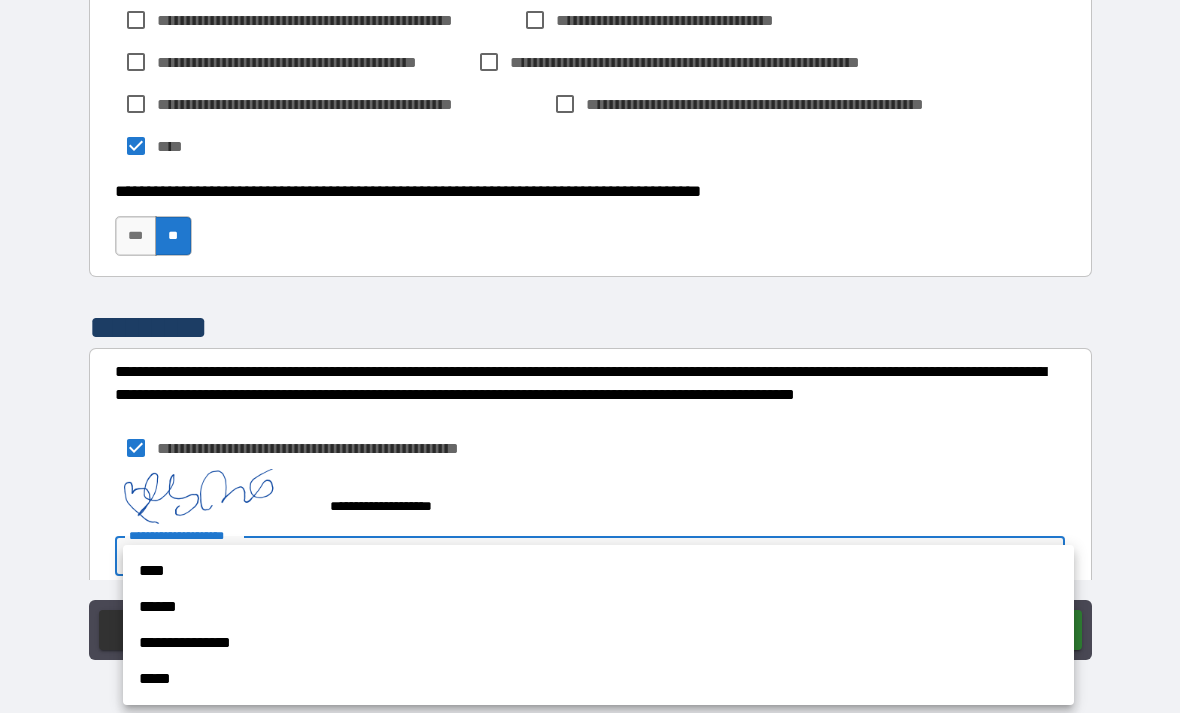 click on "****" at bounding box center (598, 571) 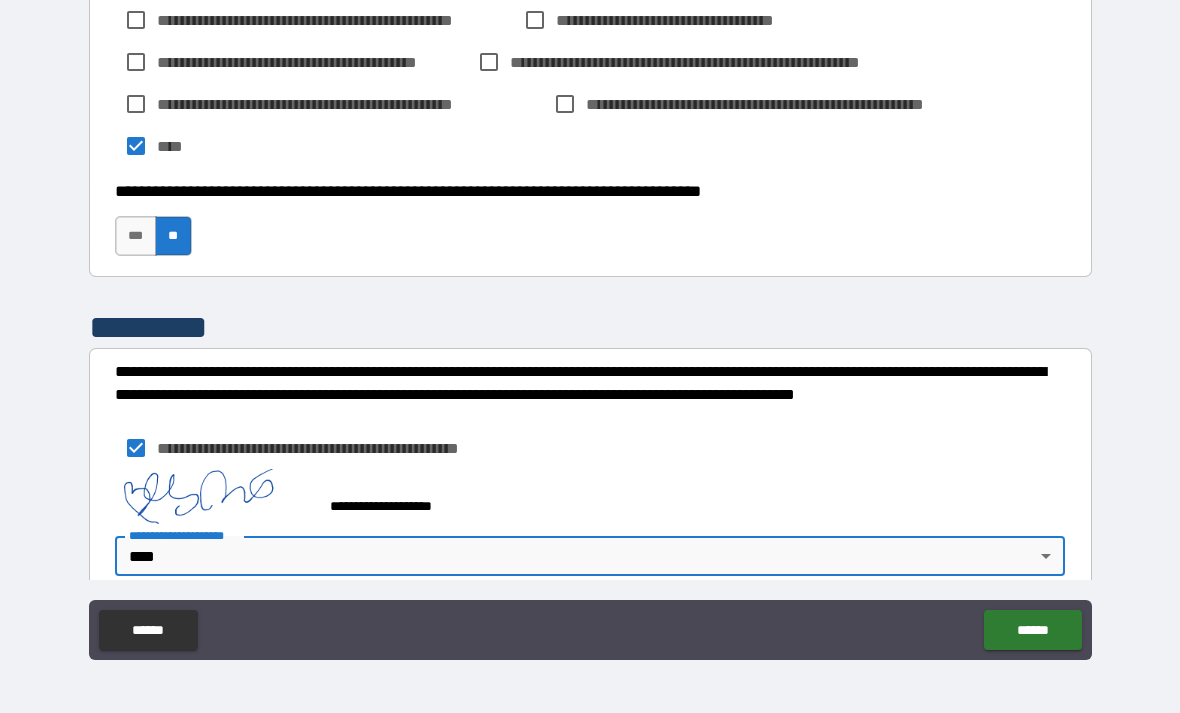 click on "******   ******" at bounding box center (590, 630) 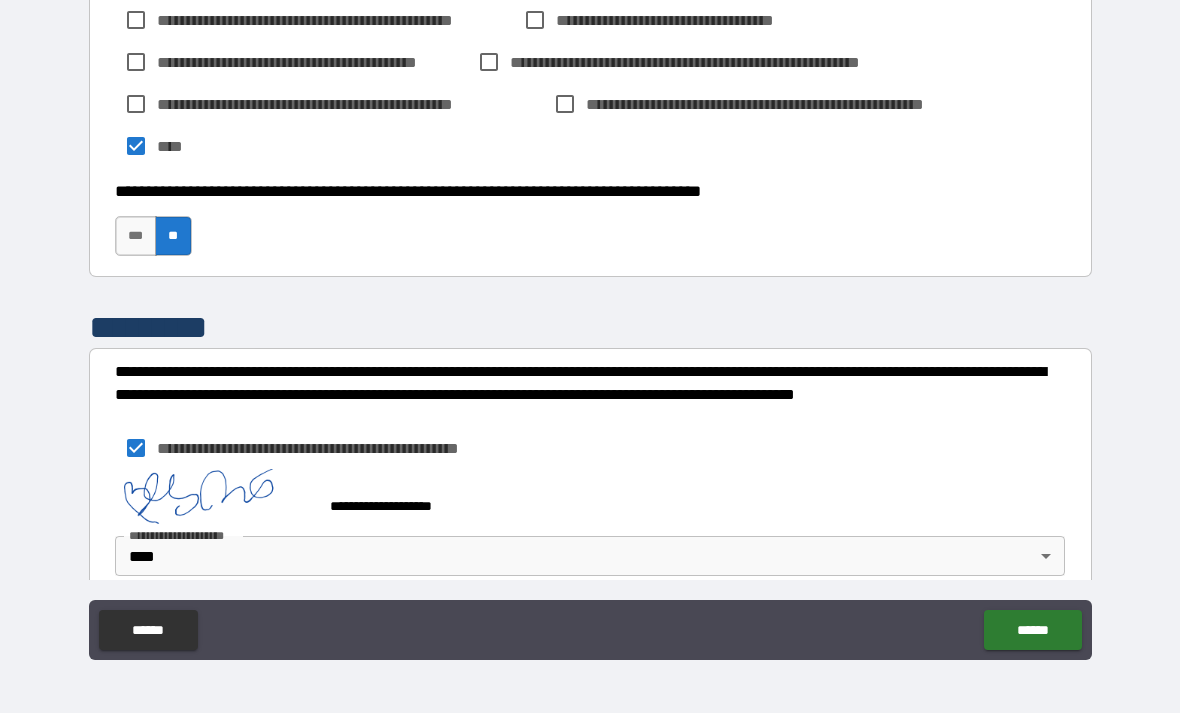 click on "******" at bounding box center (1032, 630) 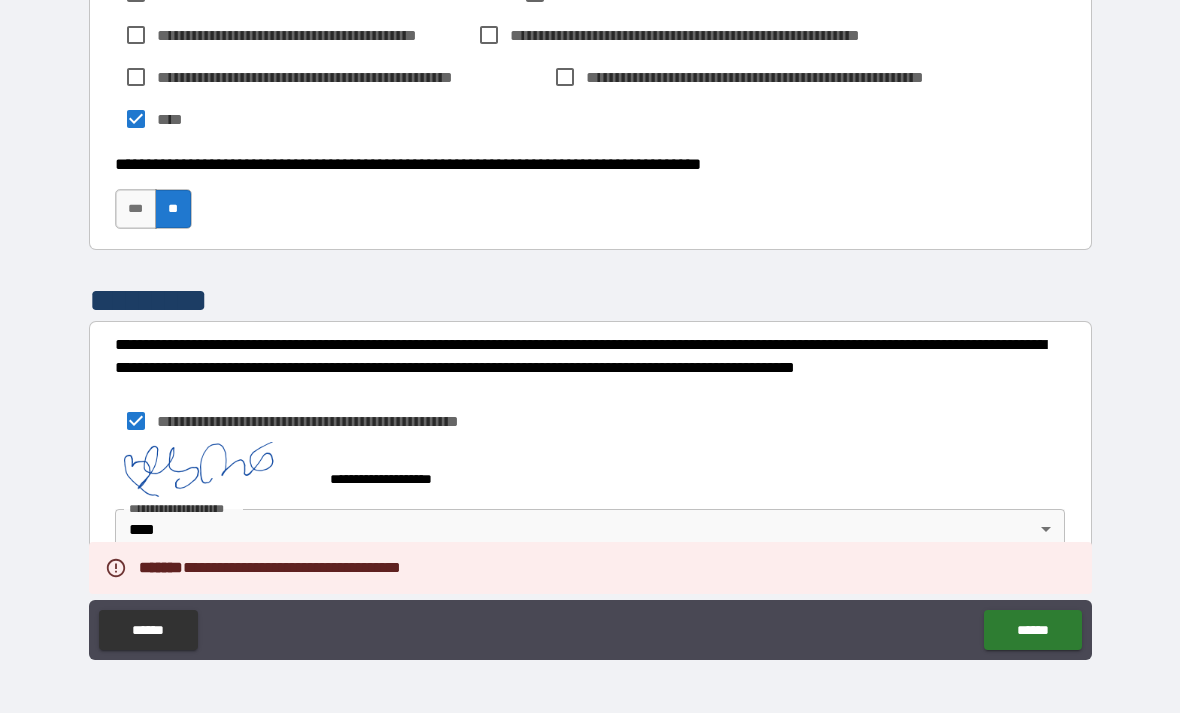 scroll, scrollTop: 2095, scrollLeft: 0, axis: vertical 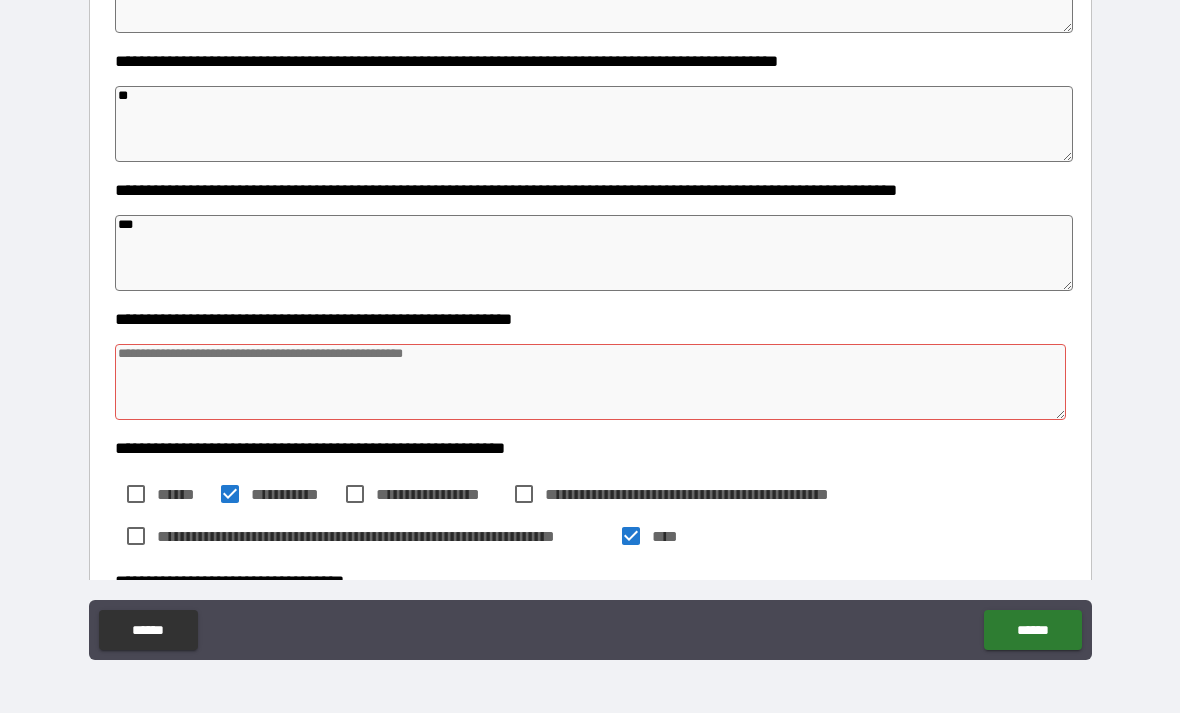 click at bounding box center (591, 382) 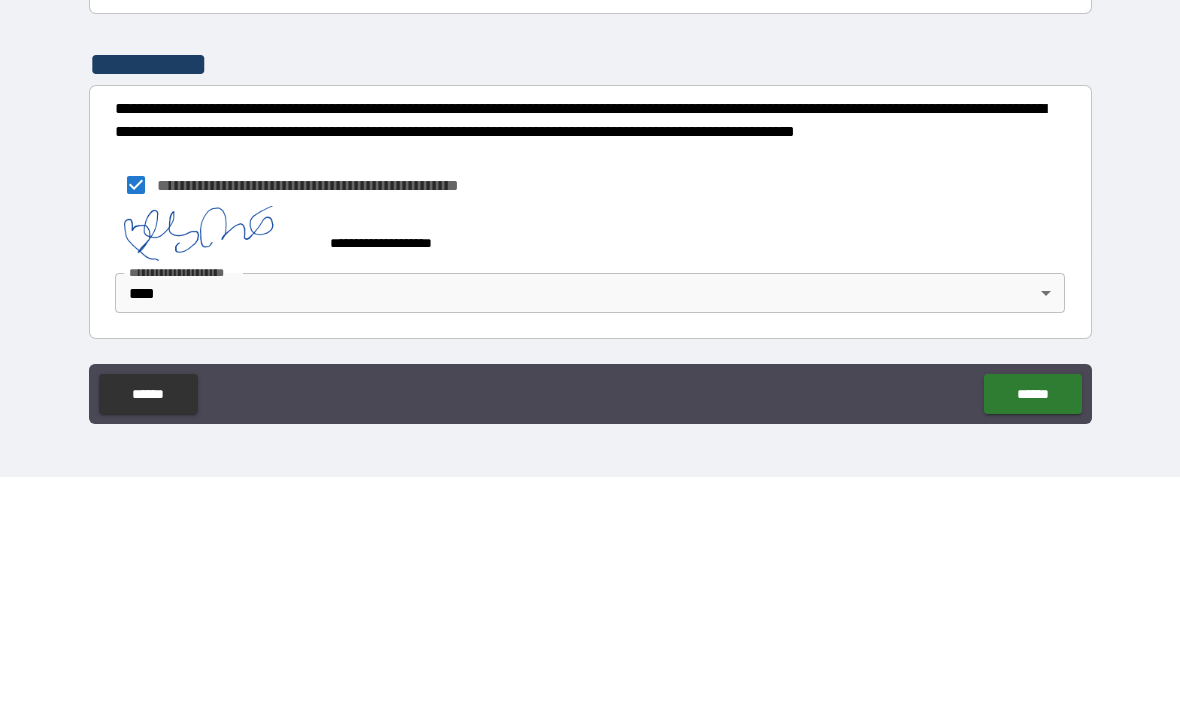 scroll, scrollTop: 2095, scrollLeft: 0, axis: vertical 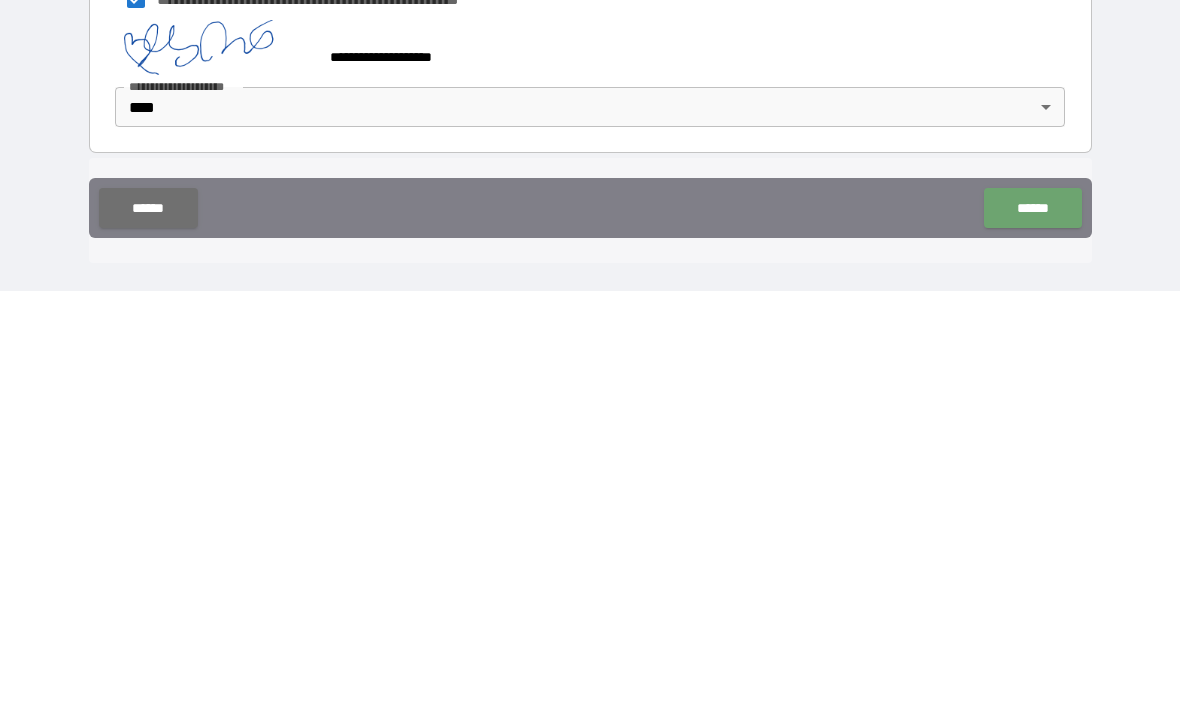 click on "******" at bounding box center [1032, 630] 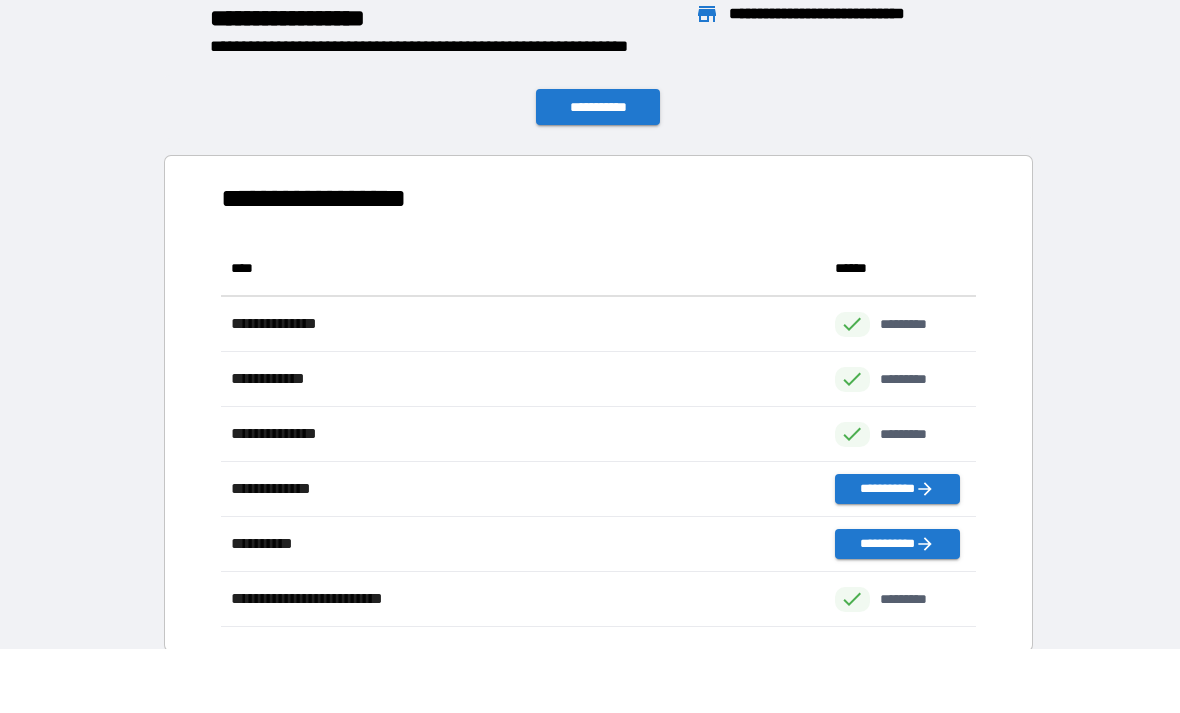scroll, scrollTop: 1, scrollLeft: 1, axis: both 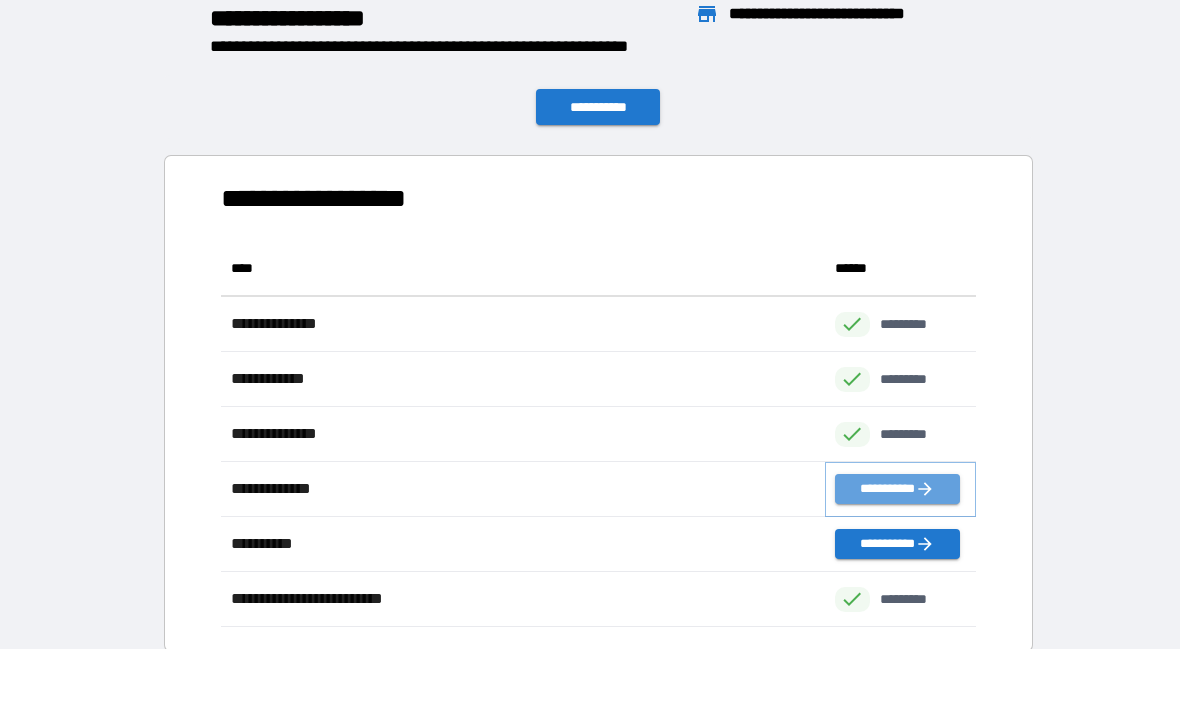 click on "**********" at bounding box center [897, 489] 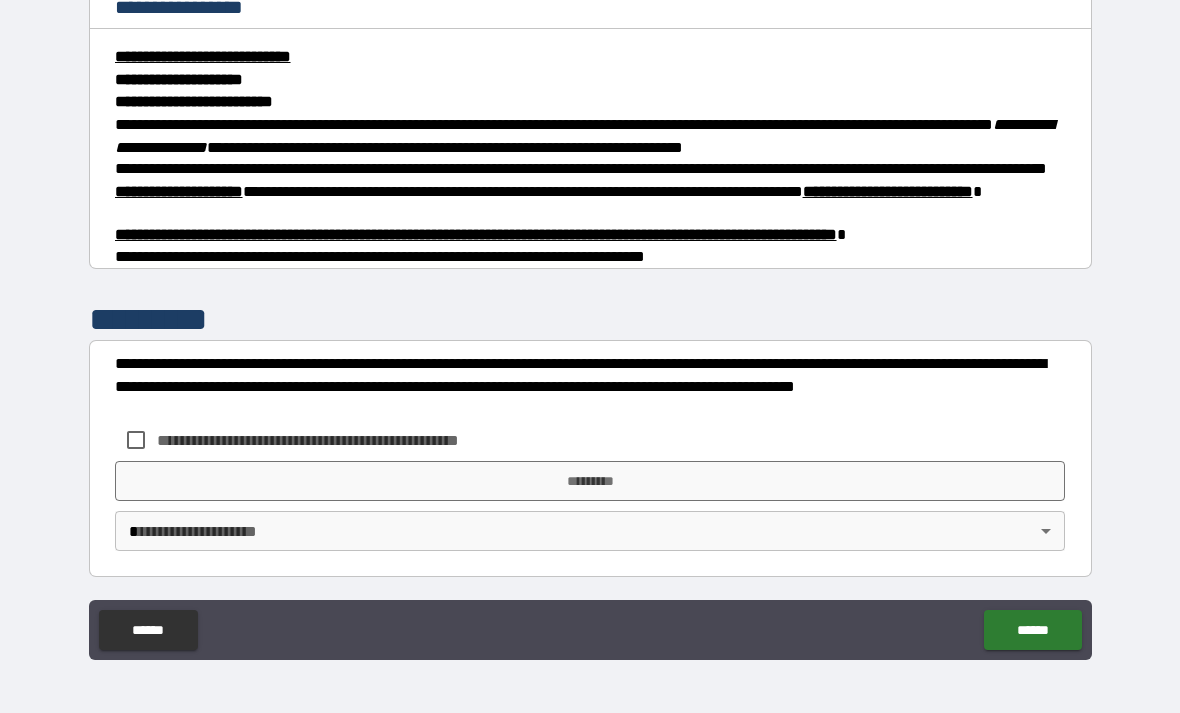 scroll, scrollTop: 262, scrollLeft: 0, axis: vertical 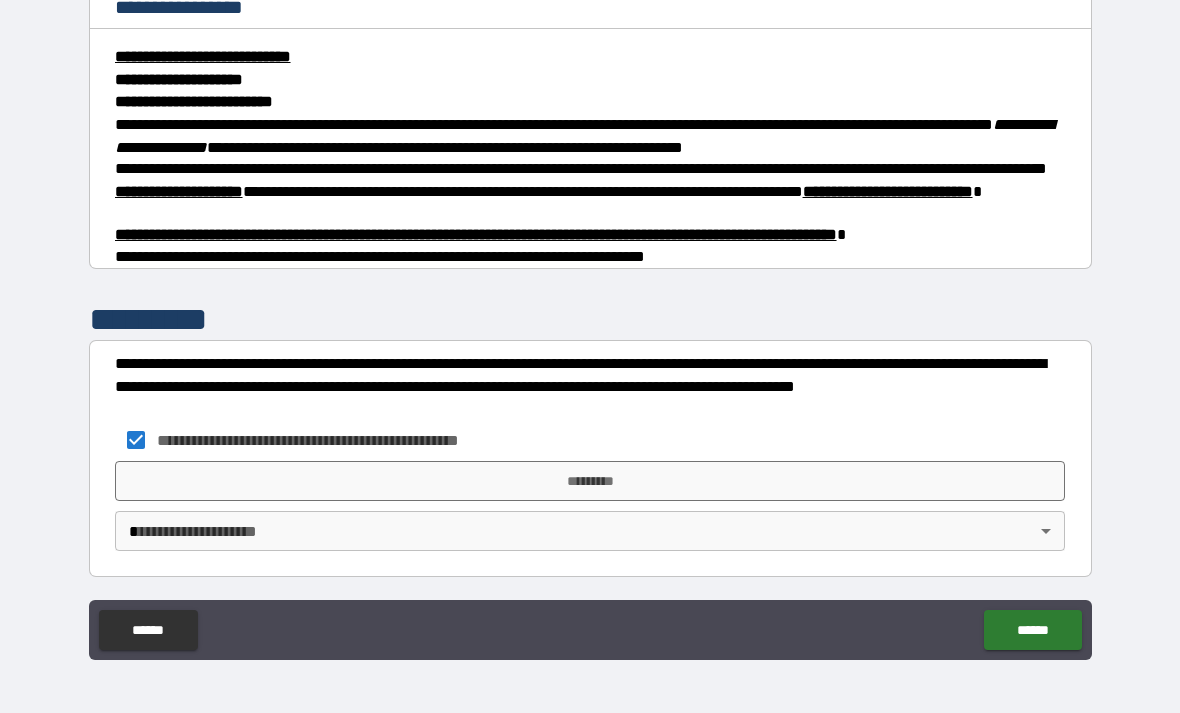 click on "*********" at bounding box center [590, 481] 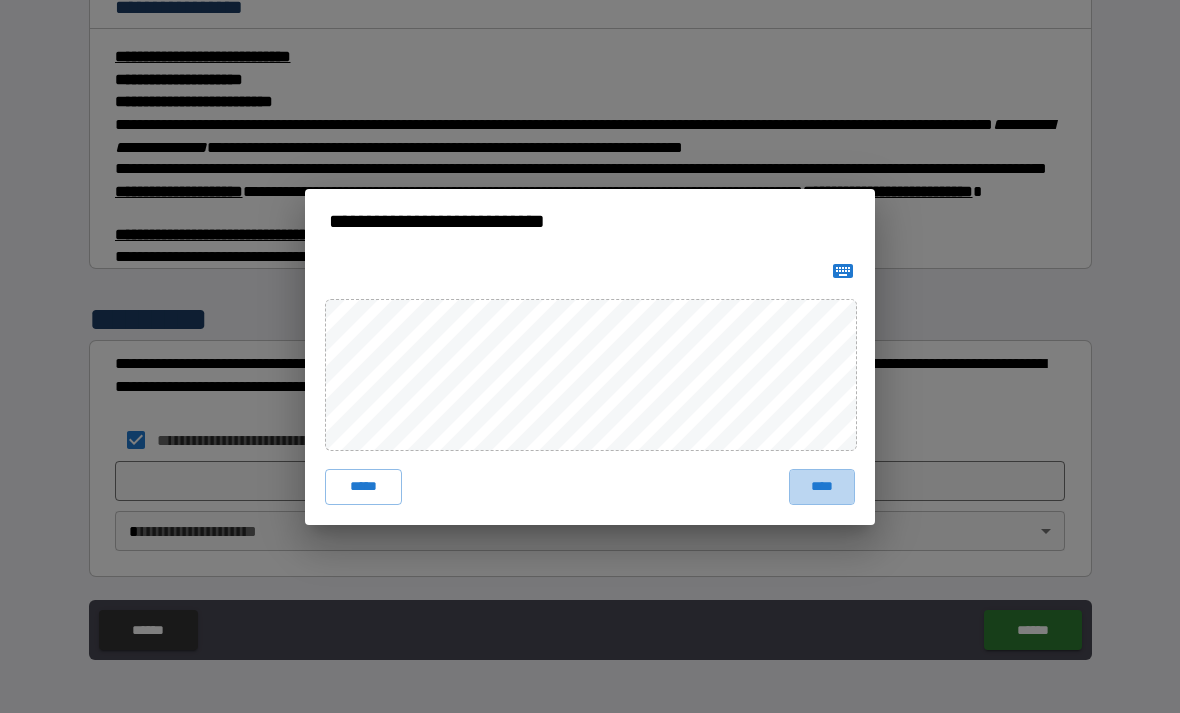 click on "****" at bounding box center [822, 487] 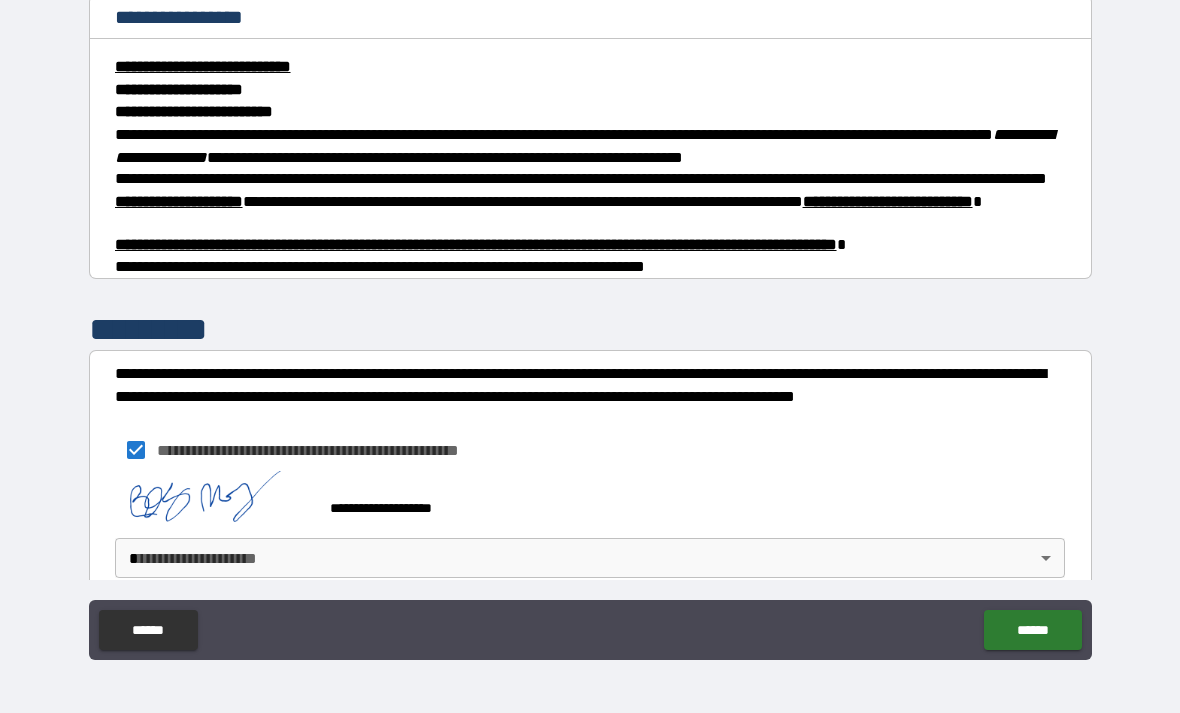 click on "**********" at bounding box center (590, 324) 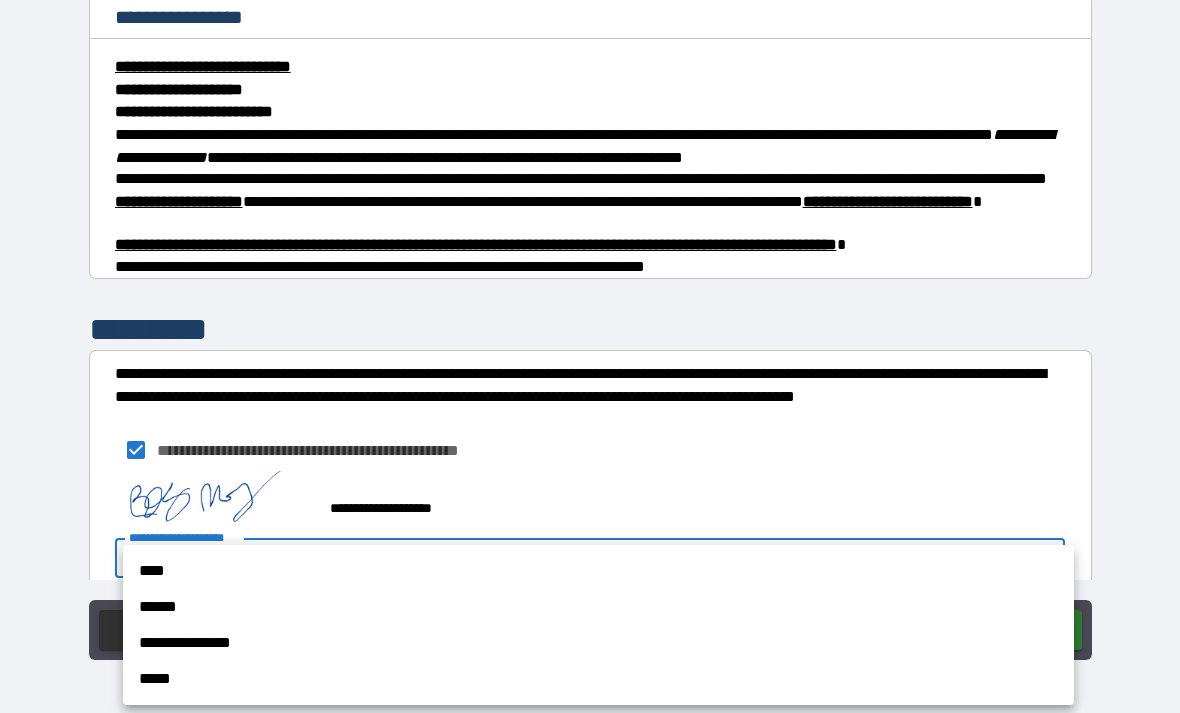 click on "****" at bounding box center [598, 571] 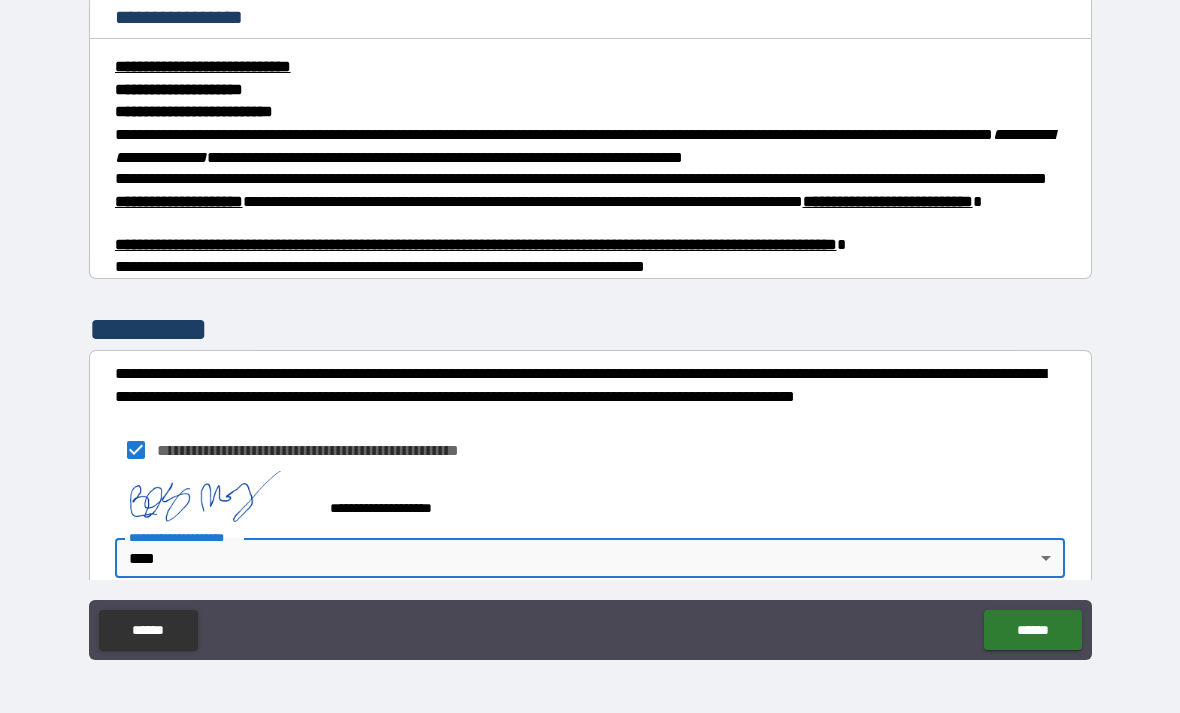 click on "******" at bounding box center (1032, 630) 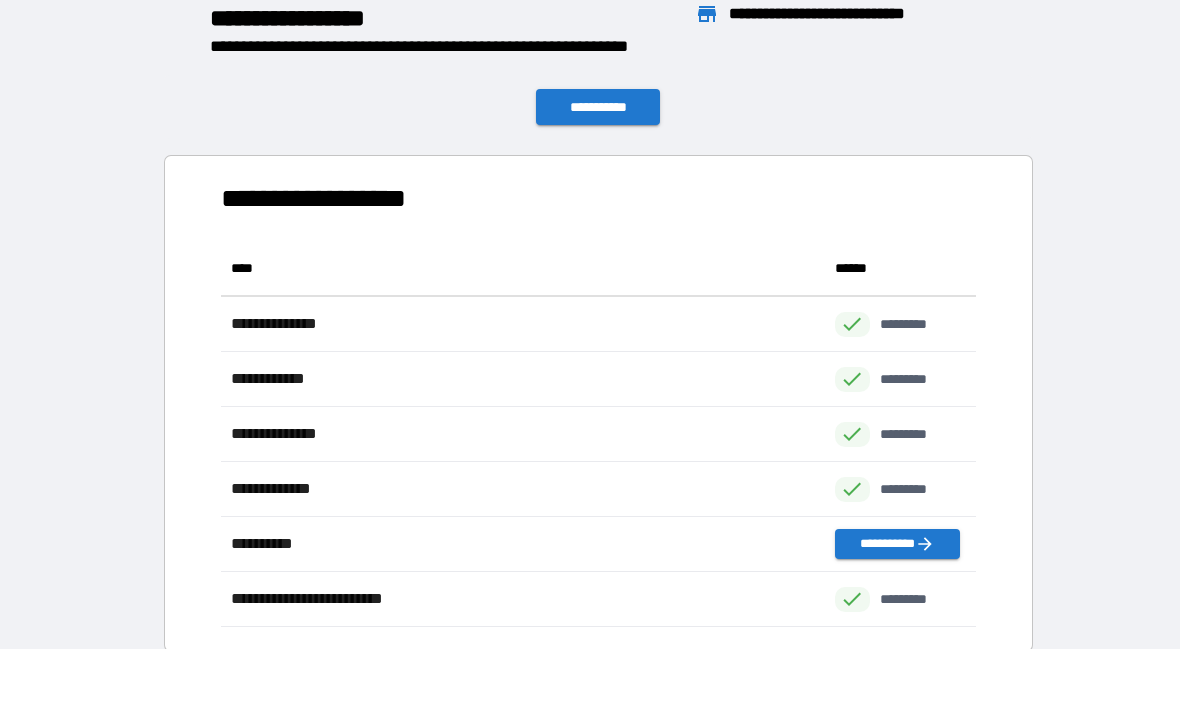 scroll, scrollTop: 1, scrollLeft: 1, axis: both 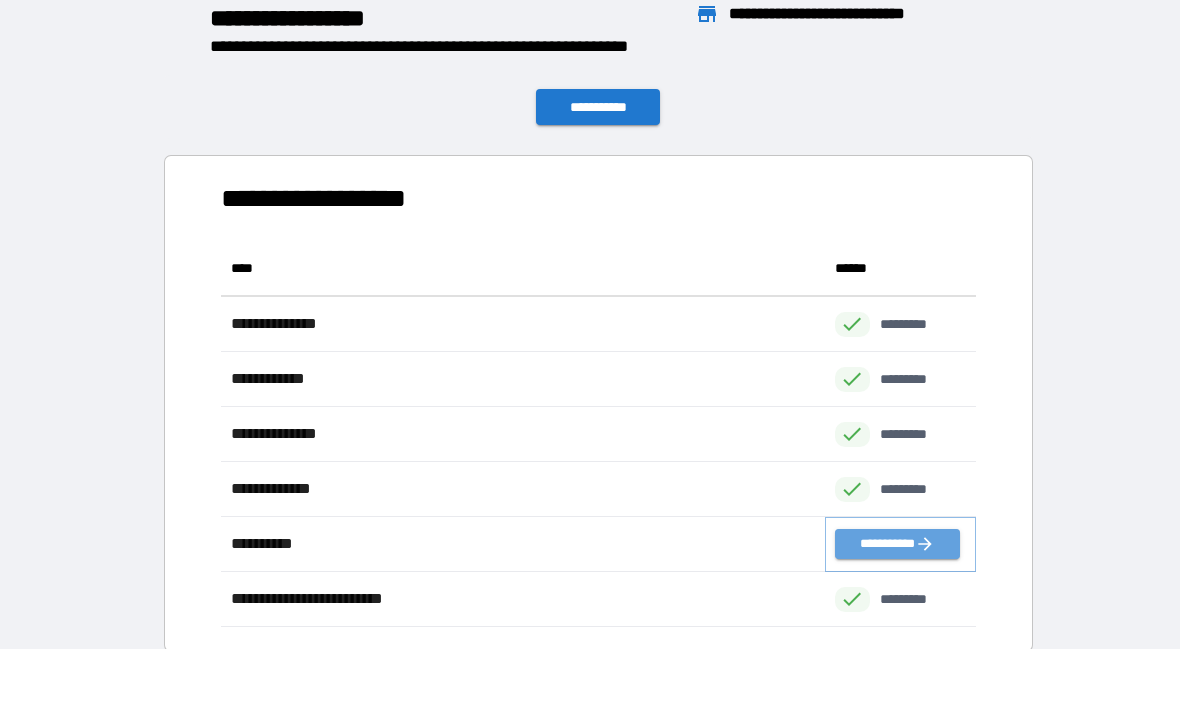 click on "**********" at bounding box center (897, 544) 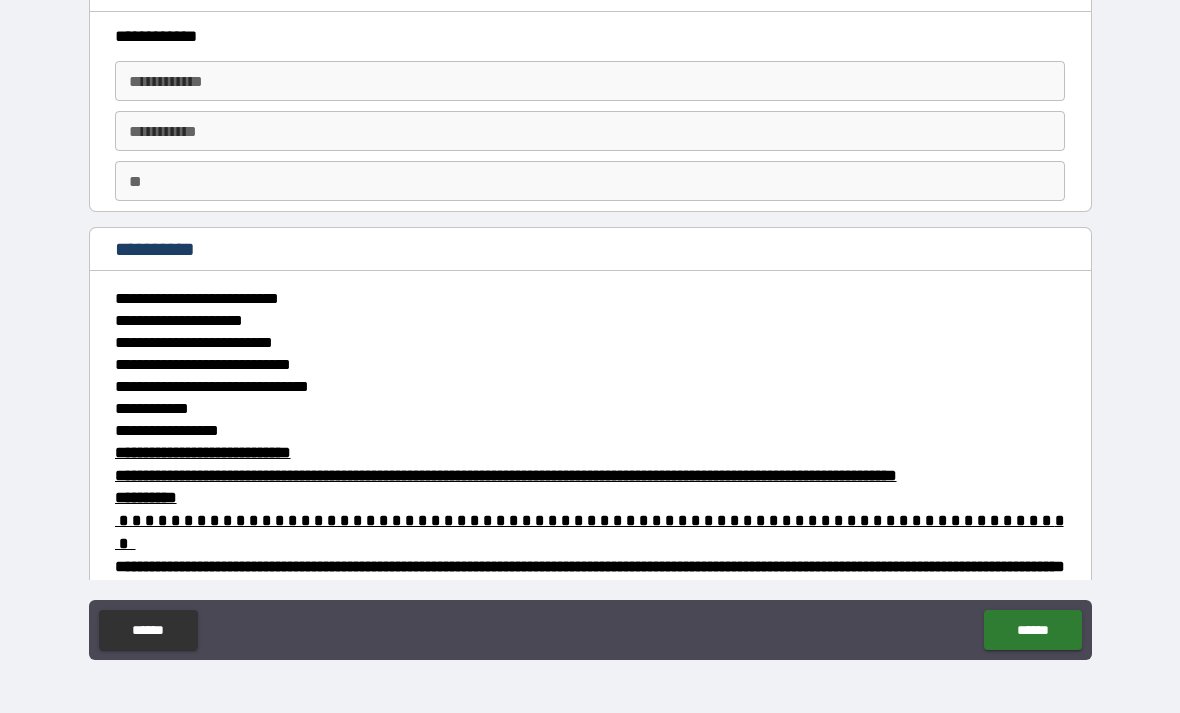 scroll, scrollTop: 20, scrollLeft: 0, axis: vertical 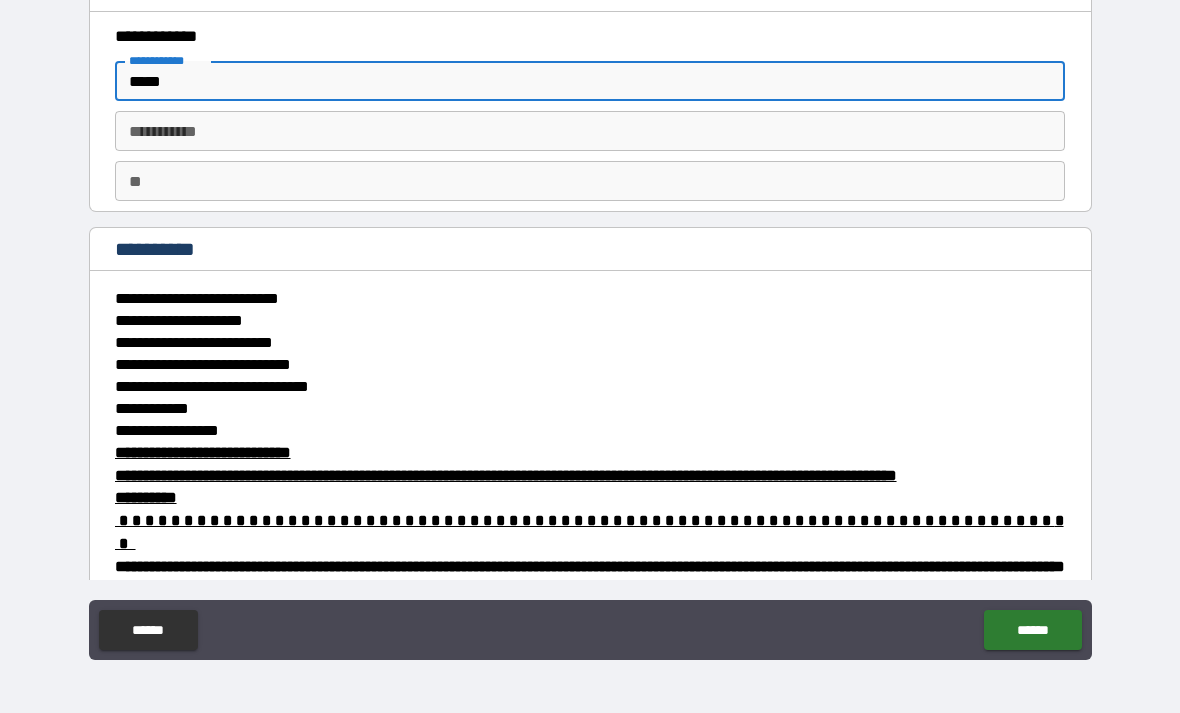 click on "*********   * *********   *" at bounding box center (590, 131) 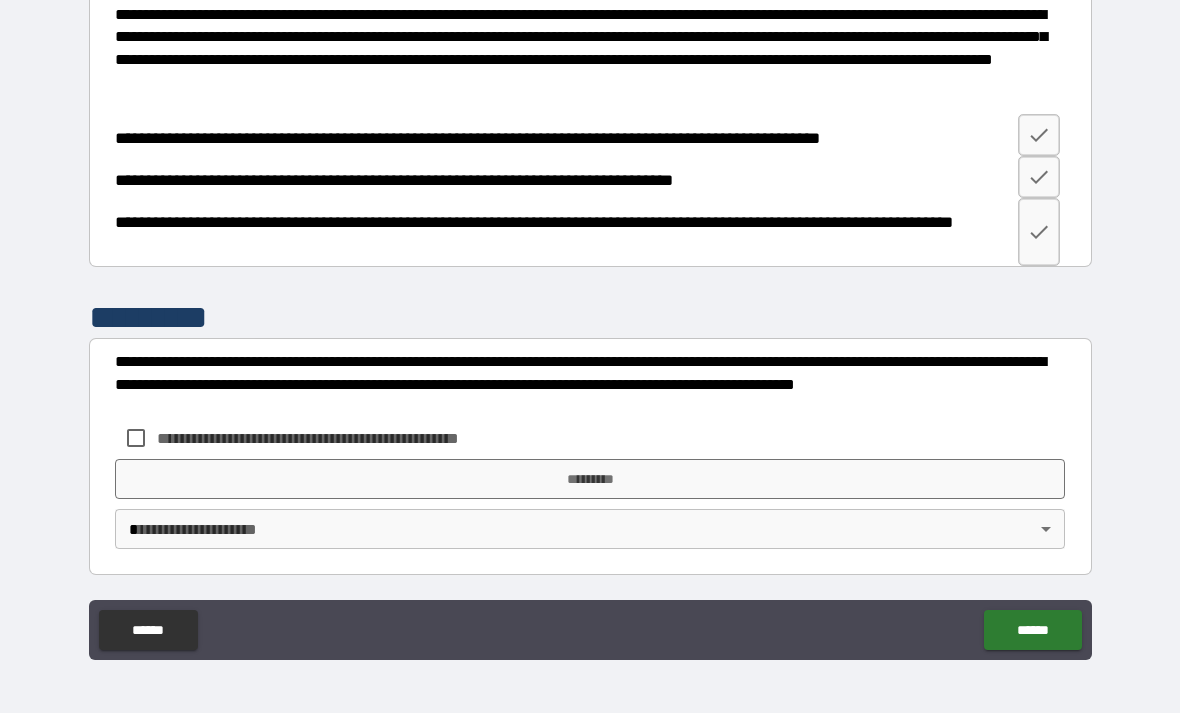 scroll, scrollTop: 1844, scrollLeft: 0, axis: vertical 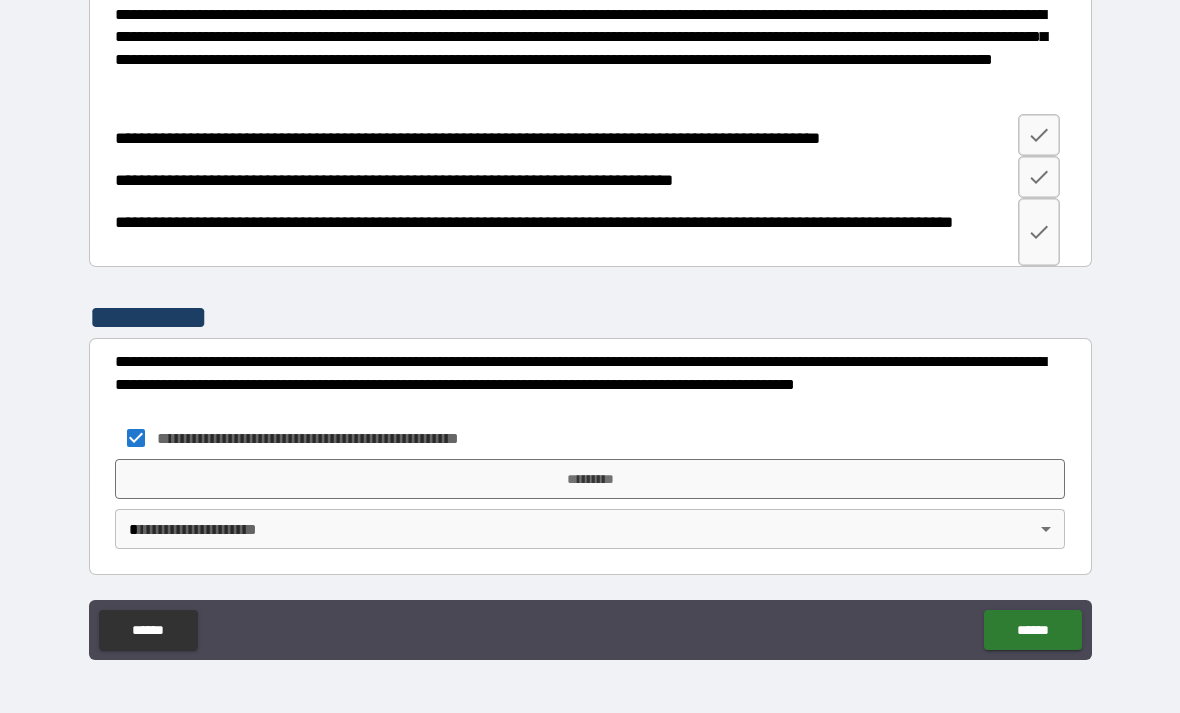 click on "**********" at bounding box center (590, 324) 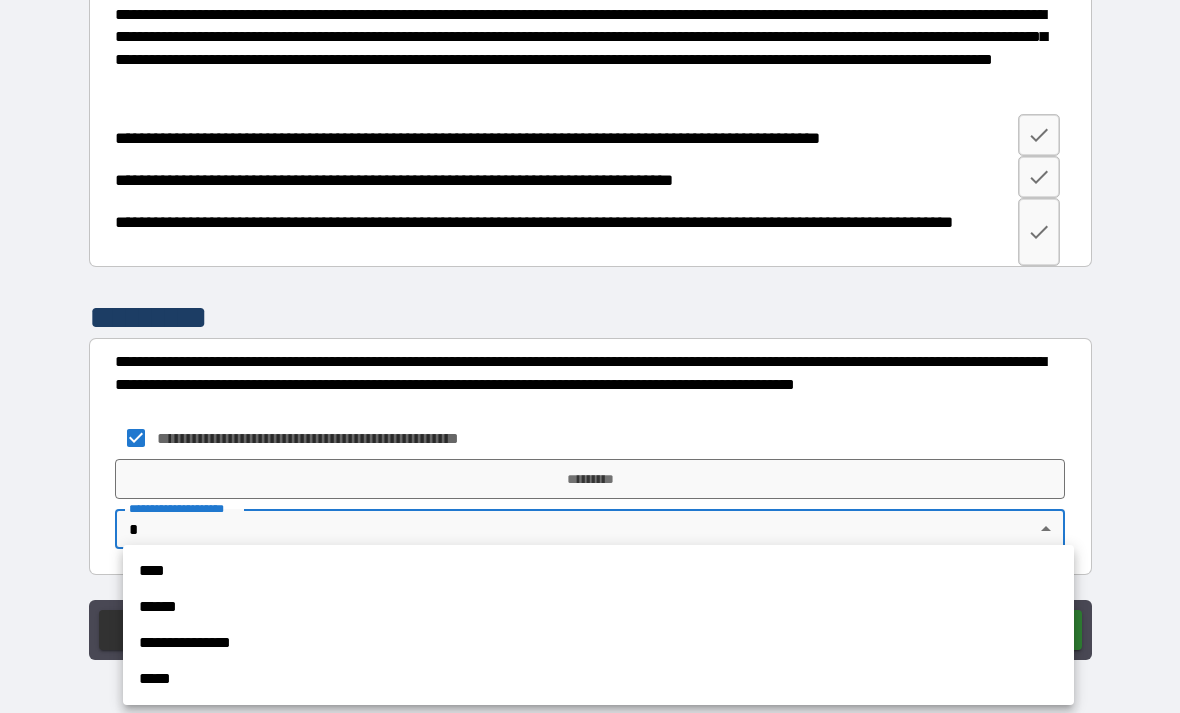 click at bounding box center [590, 356] 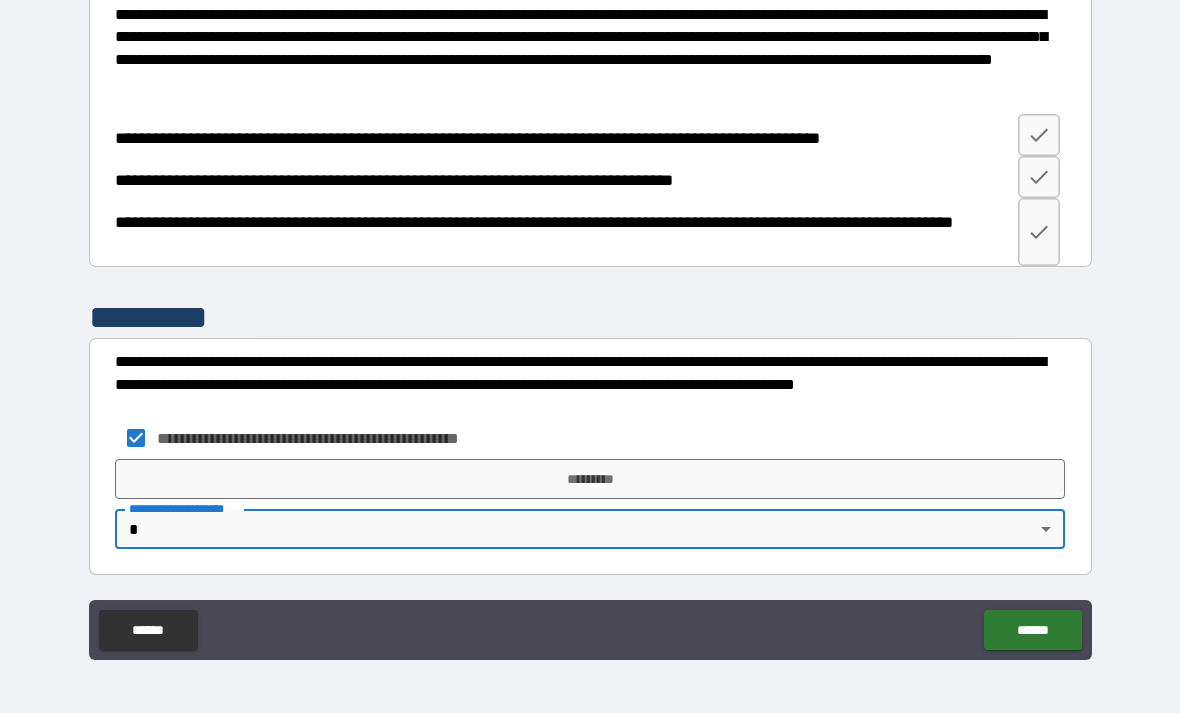 click on "**********" at bounding box center (590, 324) 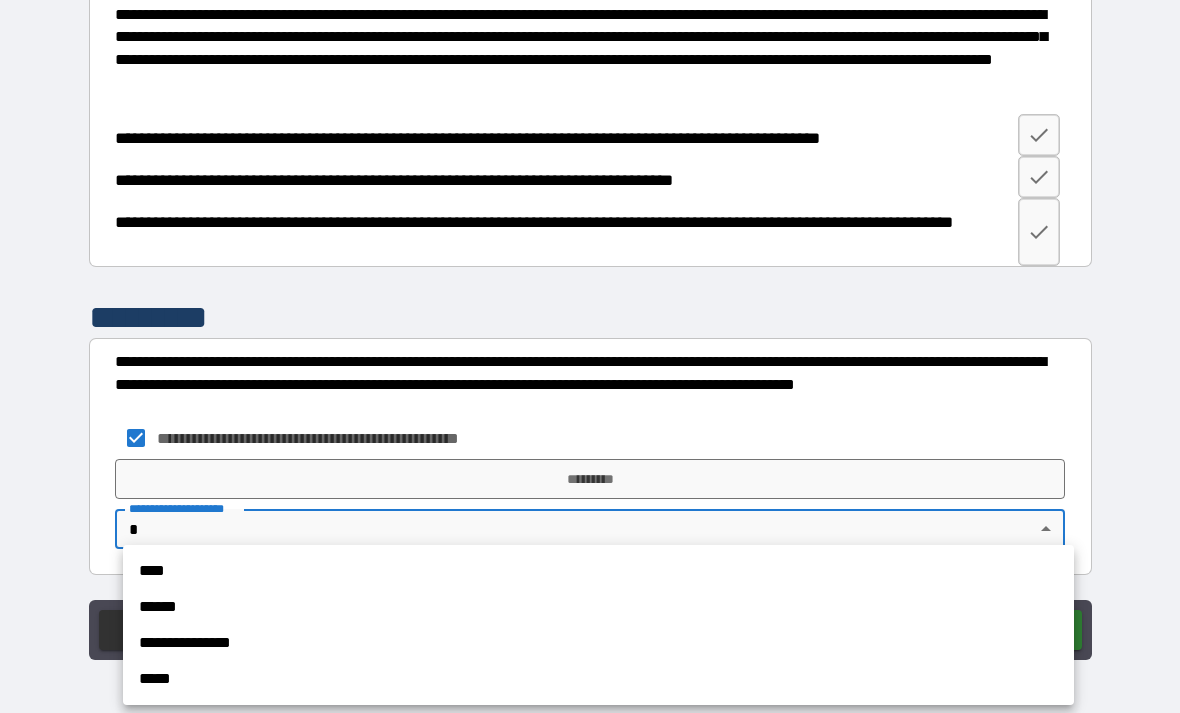 click on "****" at bounding box center (598, 571) 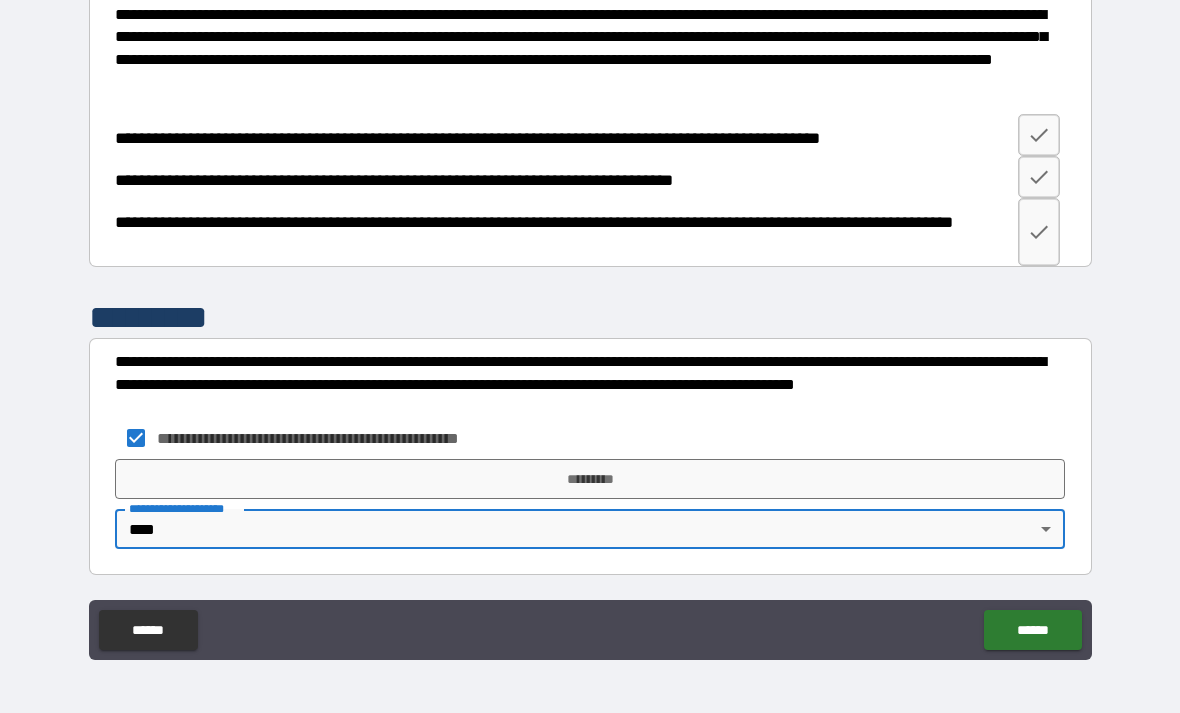 click on "*********" at bounding box center [590, 479] 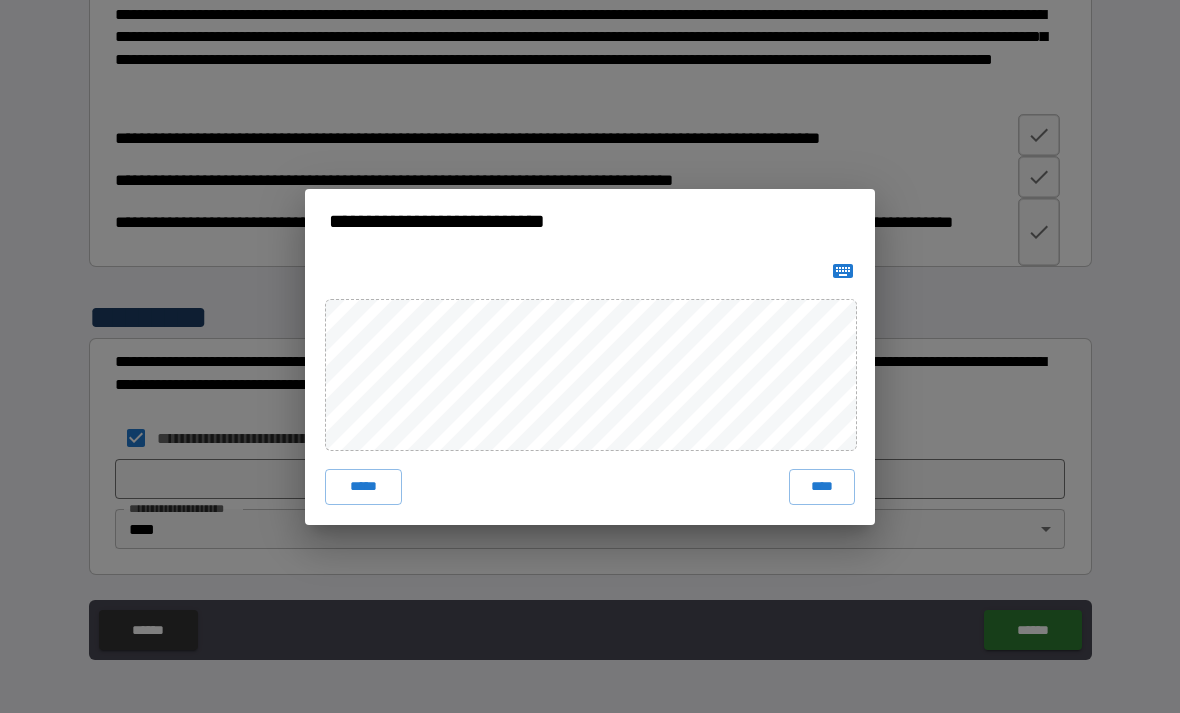 click on "****" at bounding box center [822, 487] 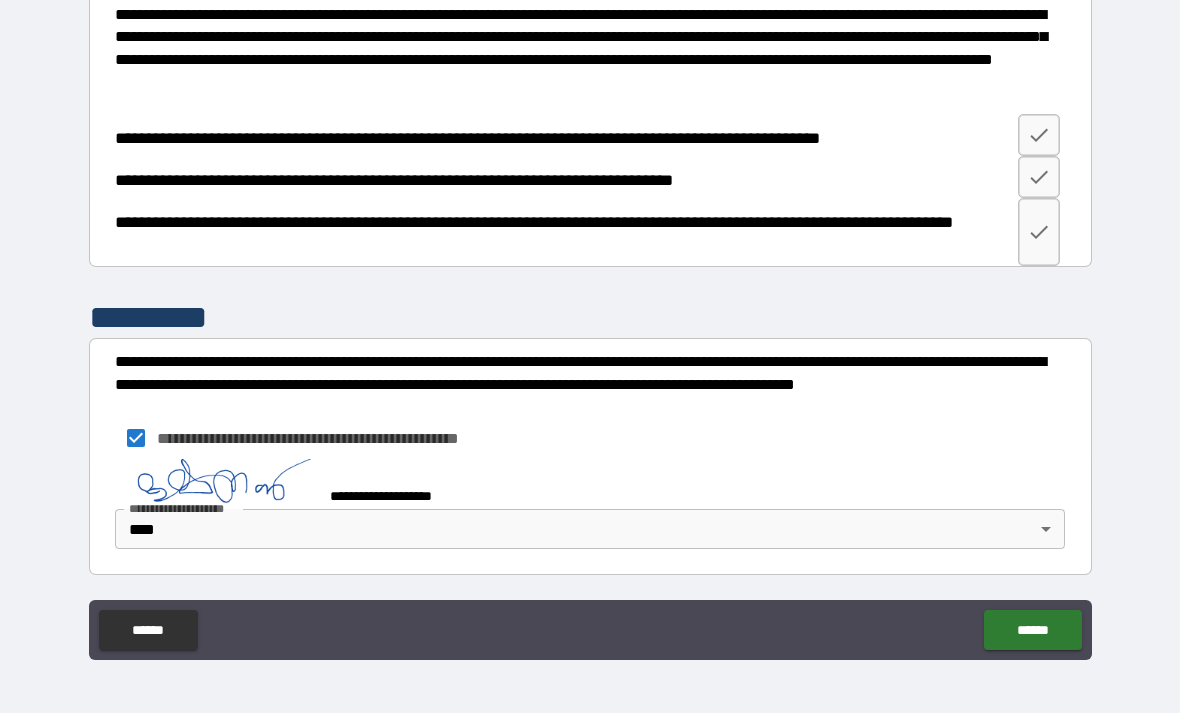 scroll, scrollTop: 1834, scrollLeft: 0, axis: vertical 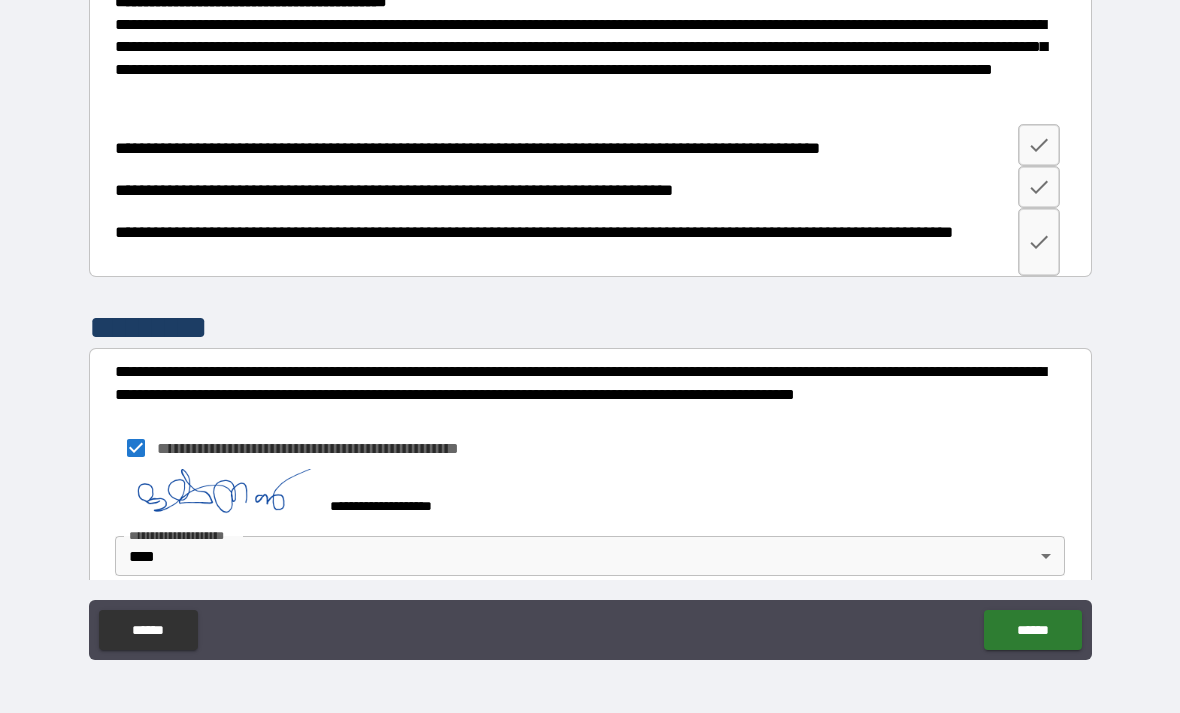 click on "******" at bounding box center (1032, 630) 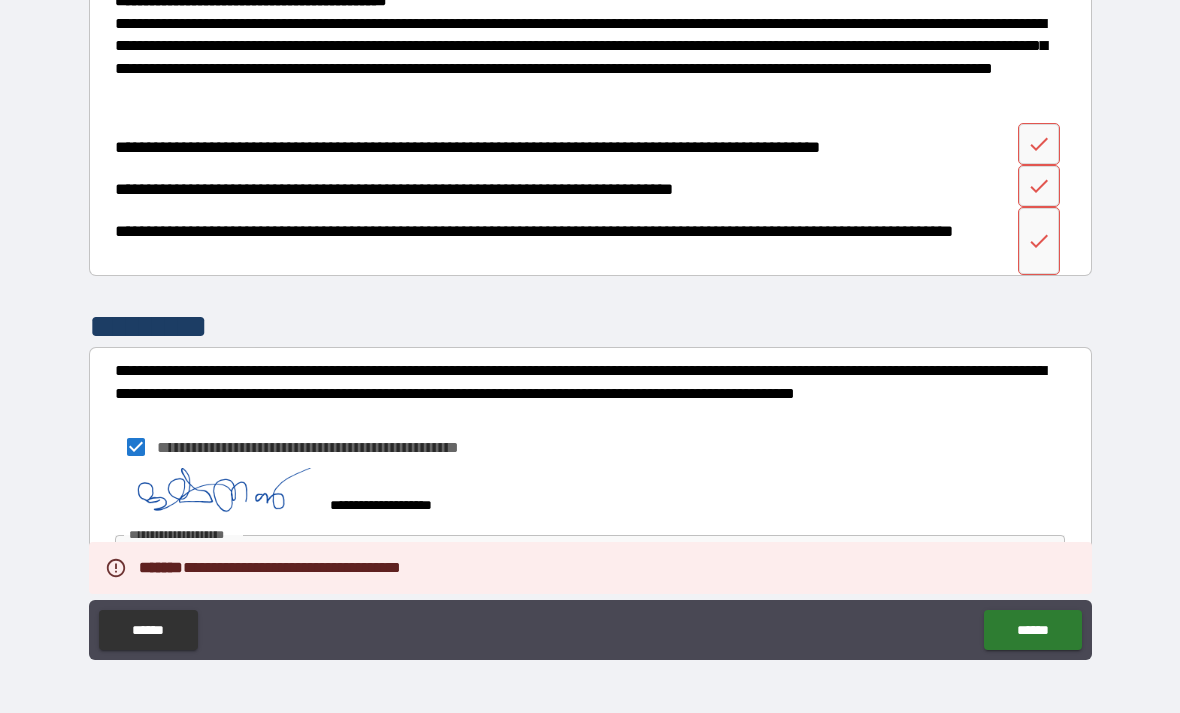 scroll, scrollTop: 1835, scrollLeft: 0, axis: vertical 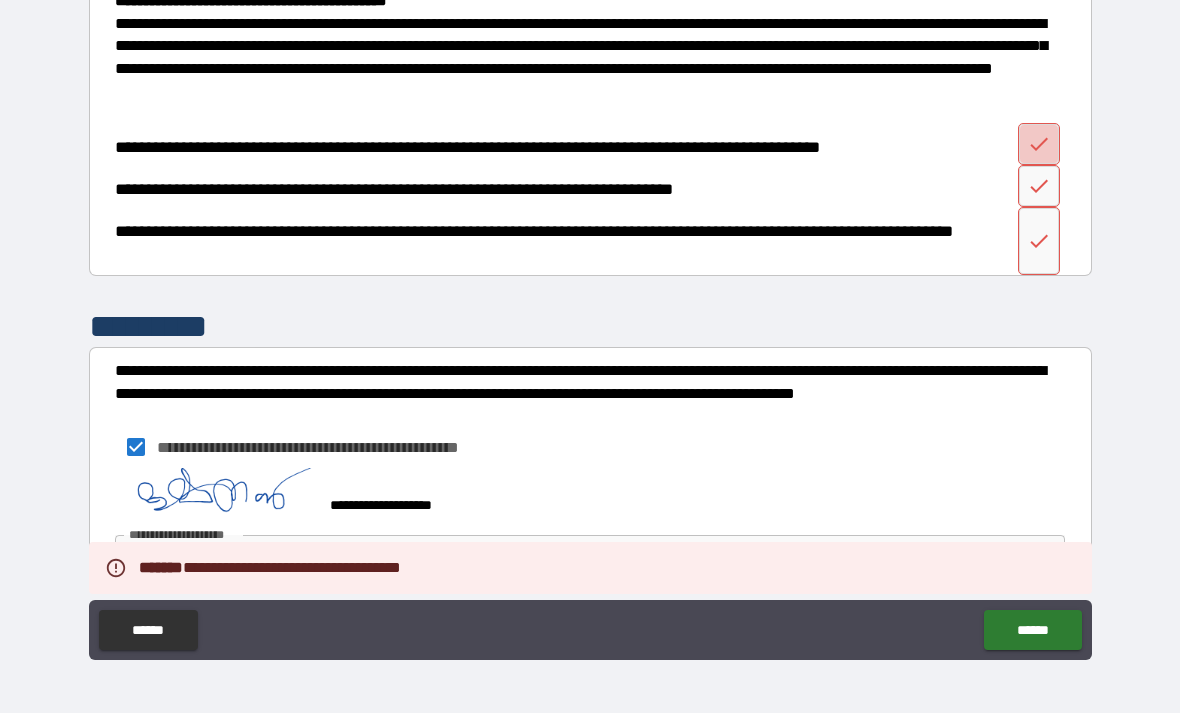 click 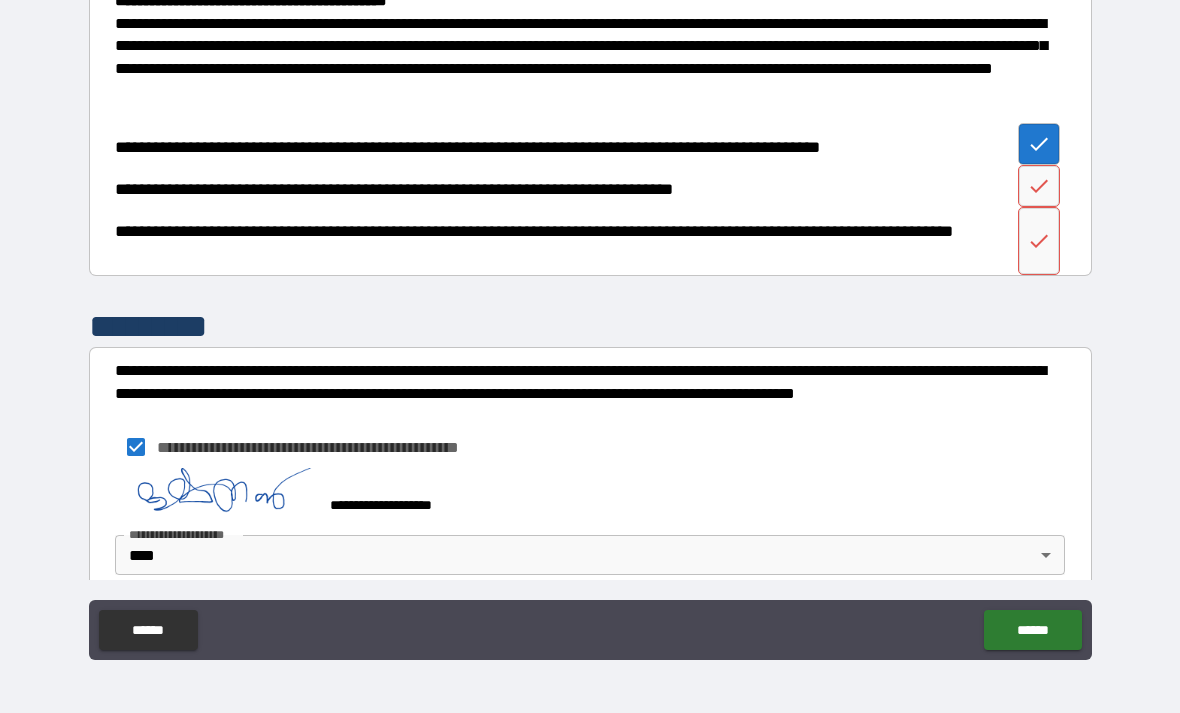 click 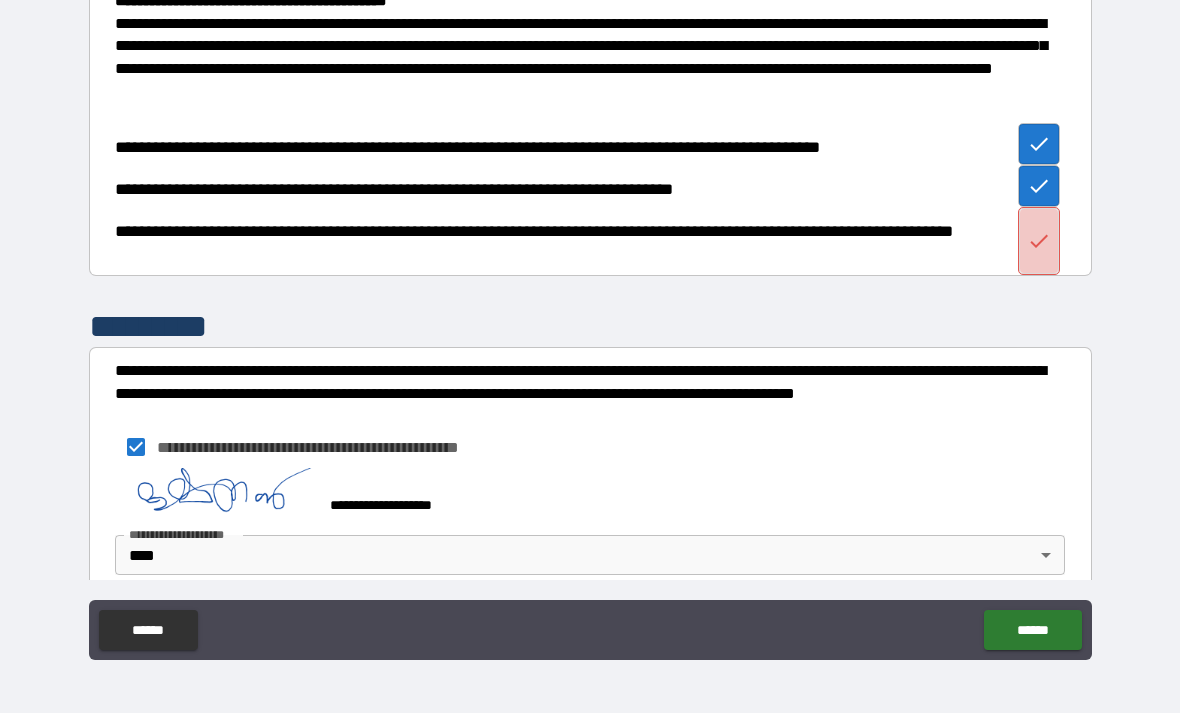 click 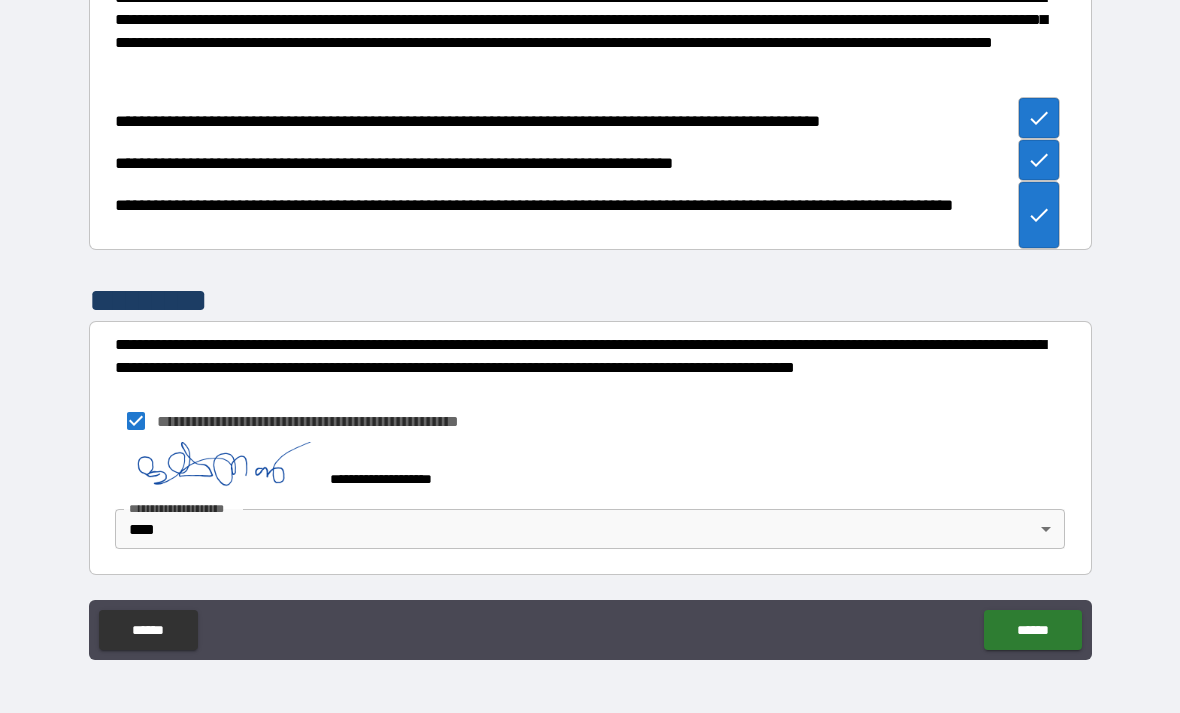scroll, scrollTop: 1861, scrollLeft: 0, axis: vertical 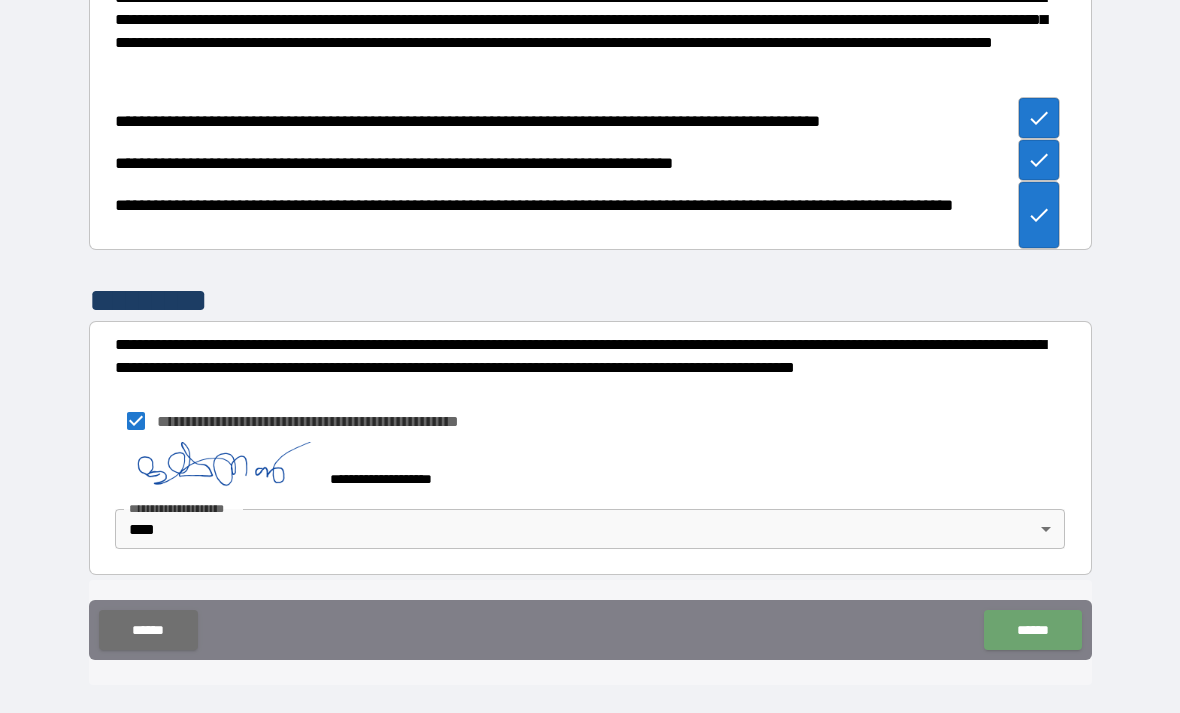 click on "******" at bounding box center (1032, 630) 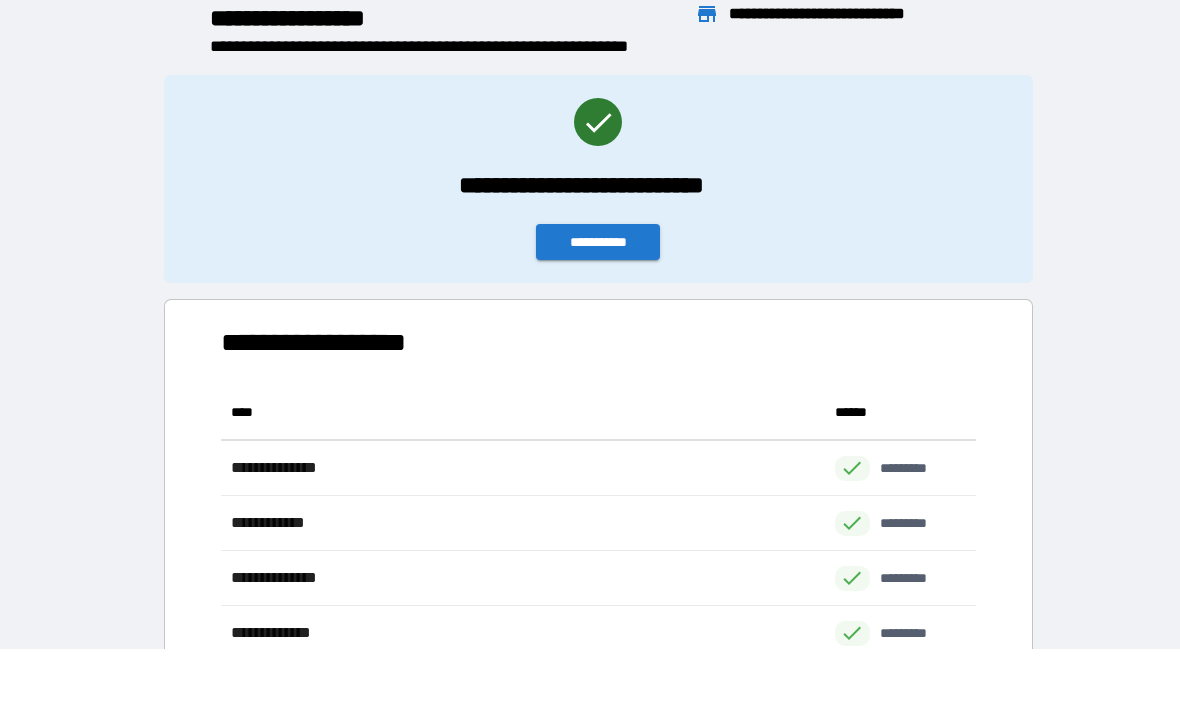 scroll, scrollTop: 1, scrollLeft: 1, axis: both 